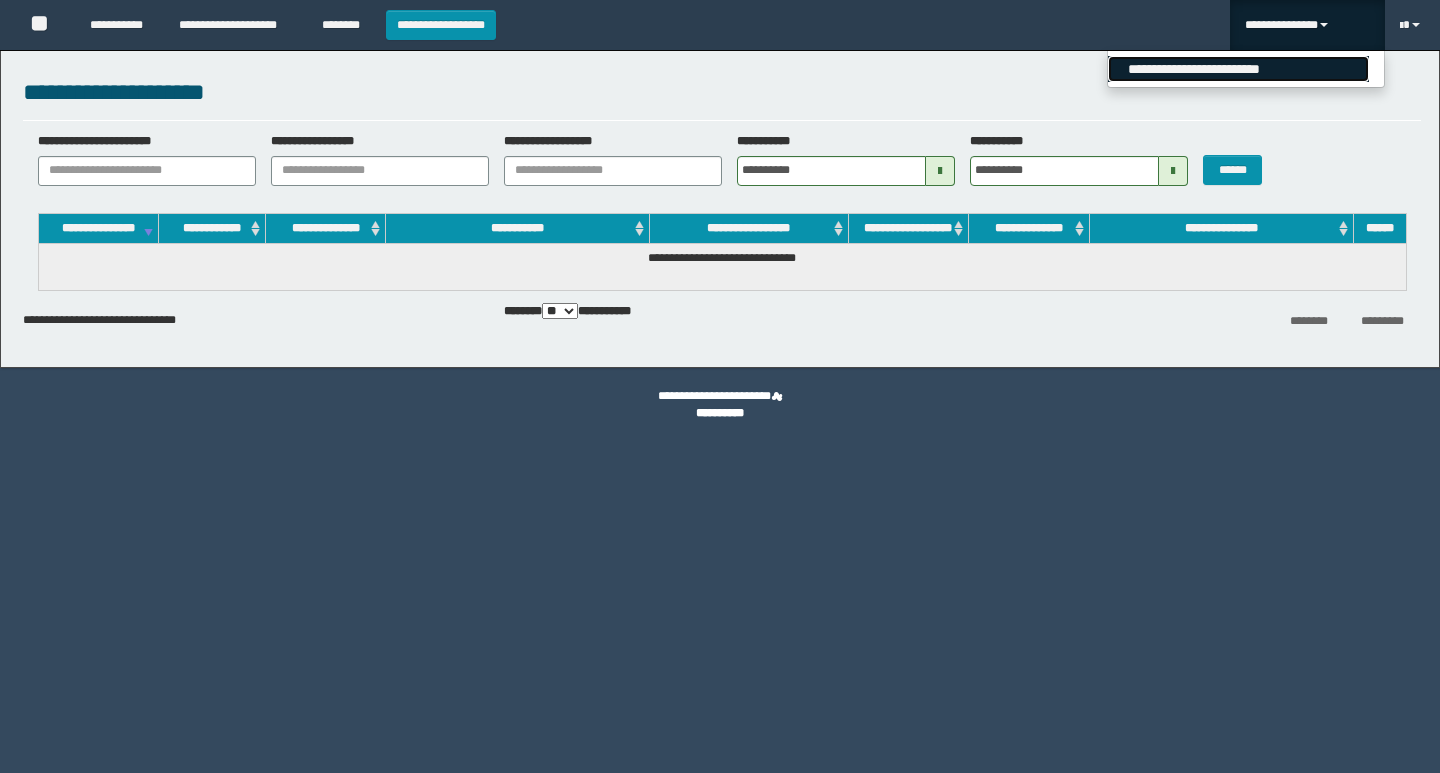 click on "**********" at bounding box center [1238, 69] 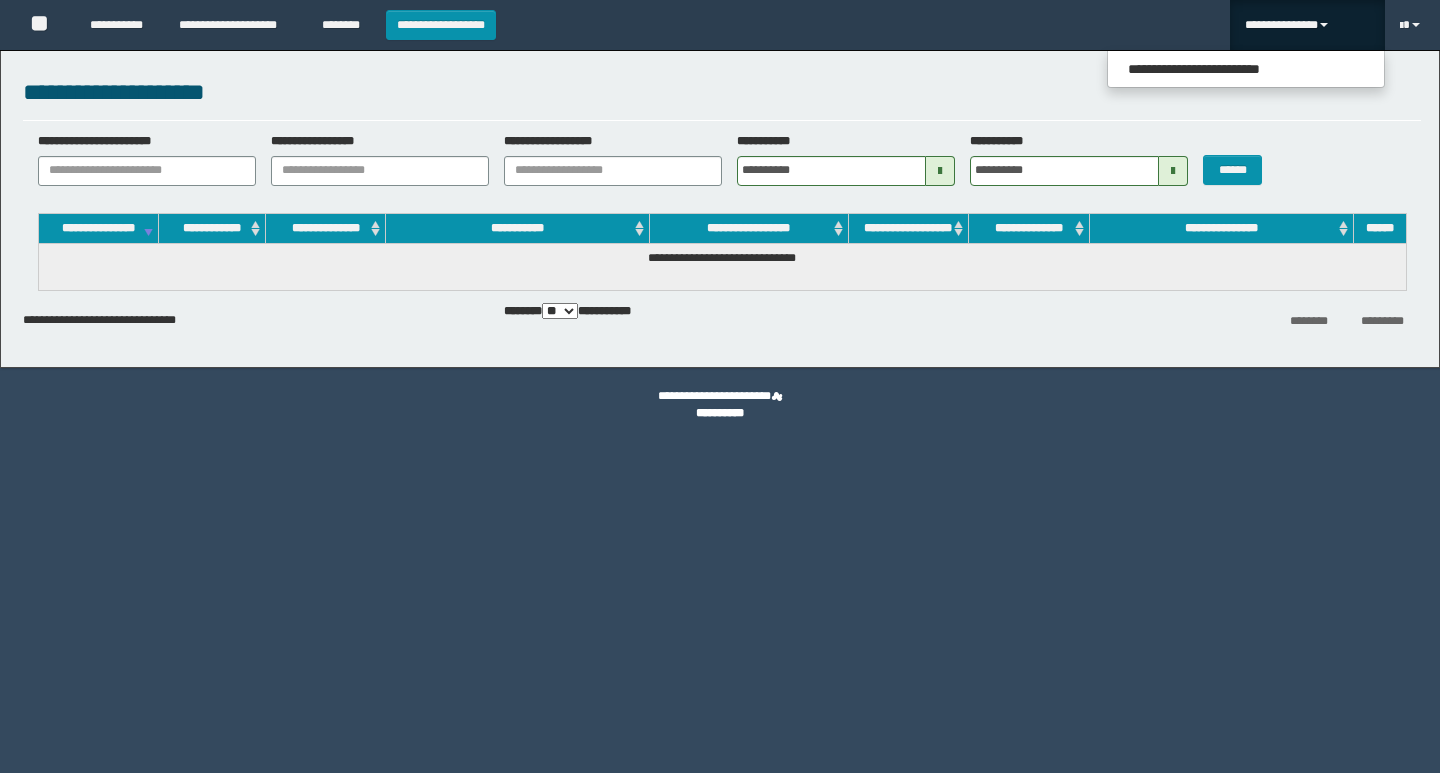 scroll, scrollTop: 0, scrollLeft: 0, axis: both 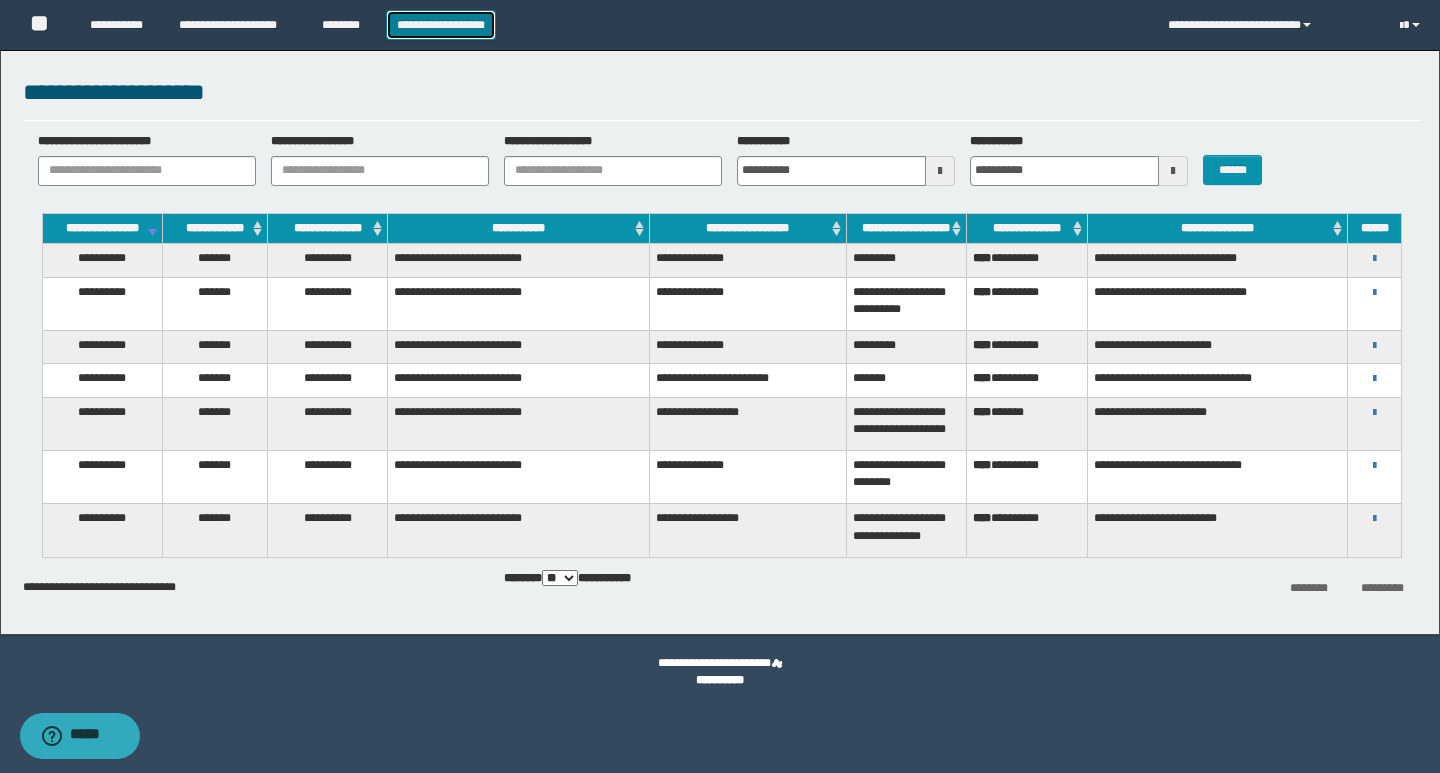 click on "**********" at bounding box center (441, 25) 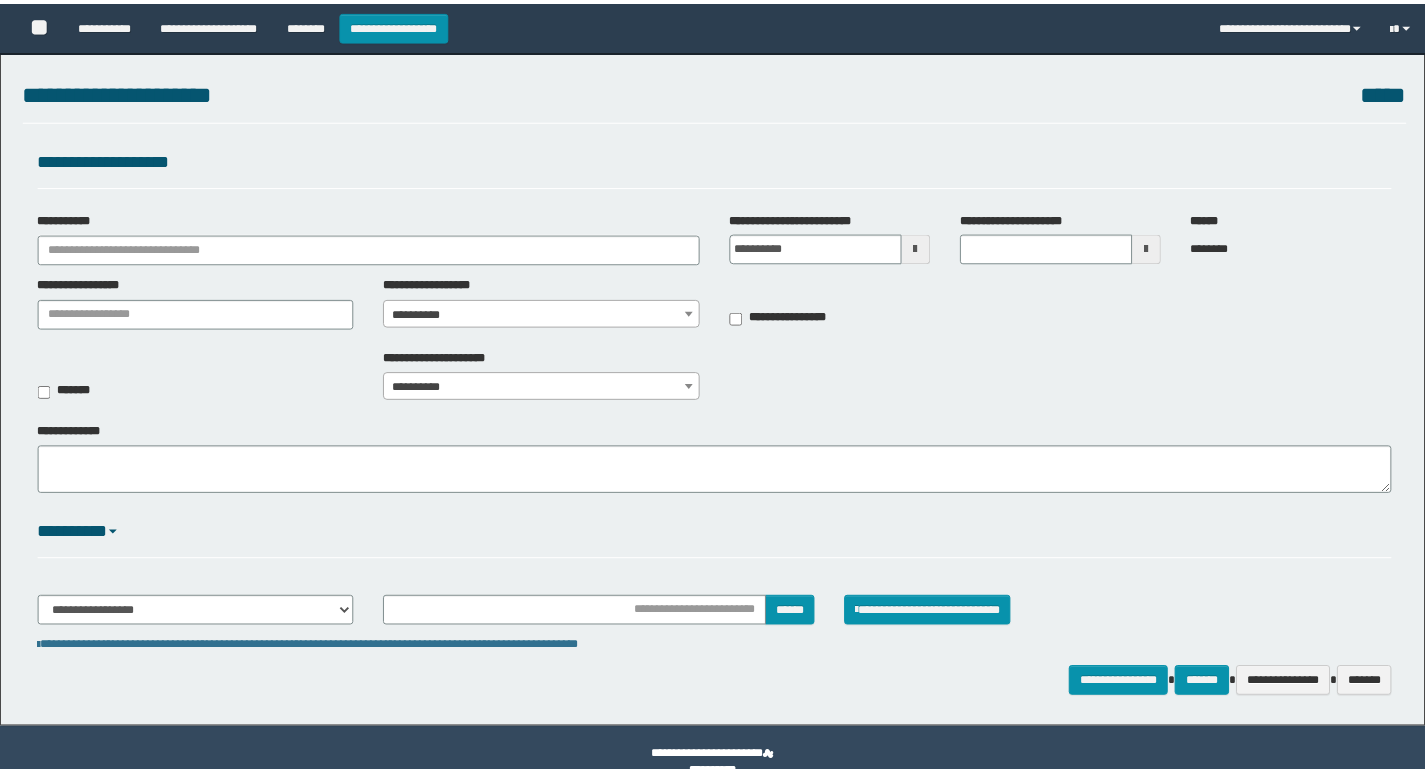scroll, scrollTop: 0, scrollLeft: 0, axis: both 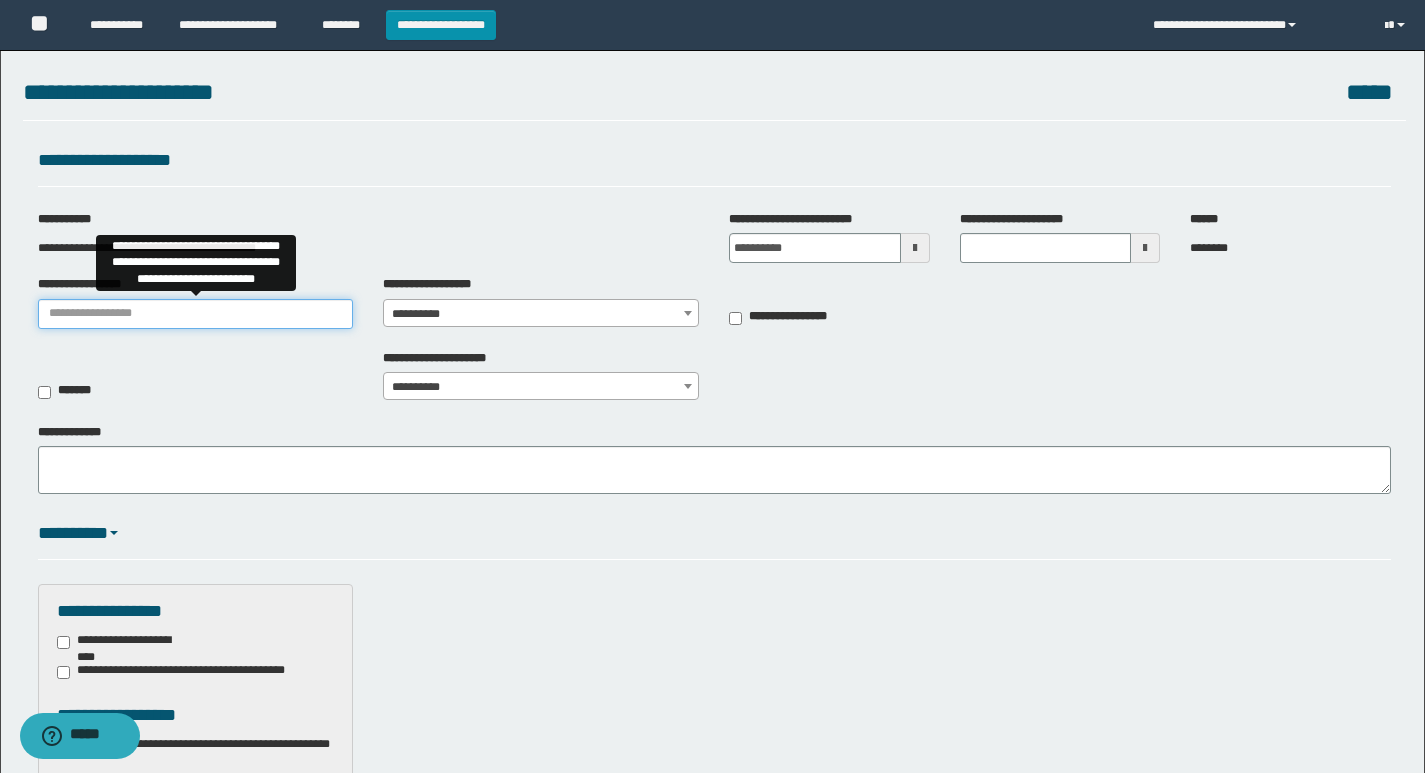 click on "**********" at bounding box center (196, 314) 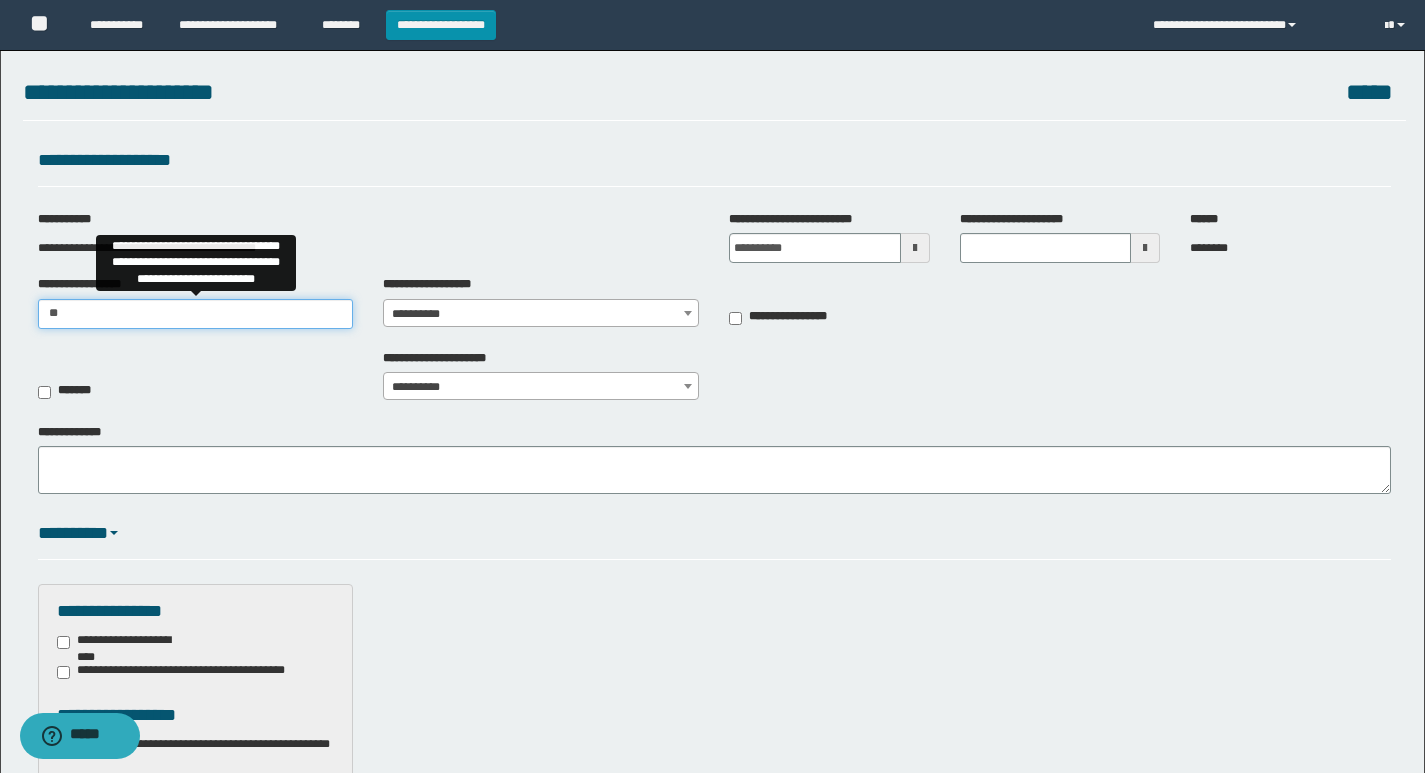 type on "**********" 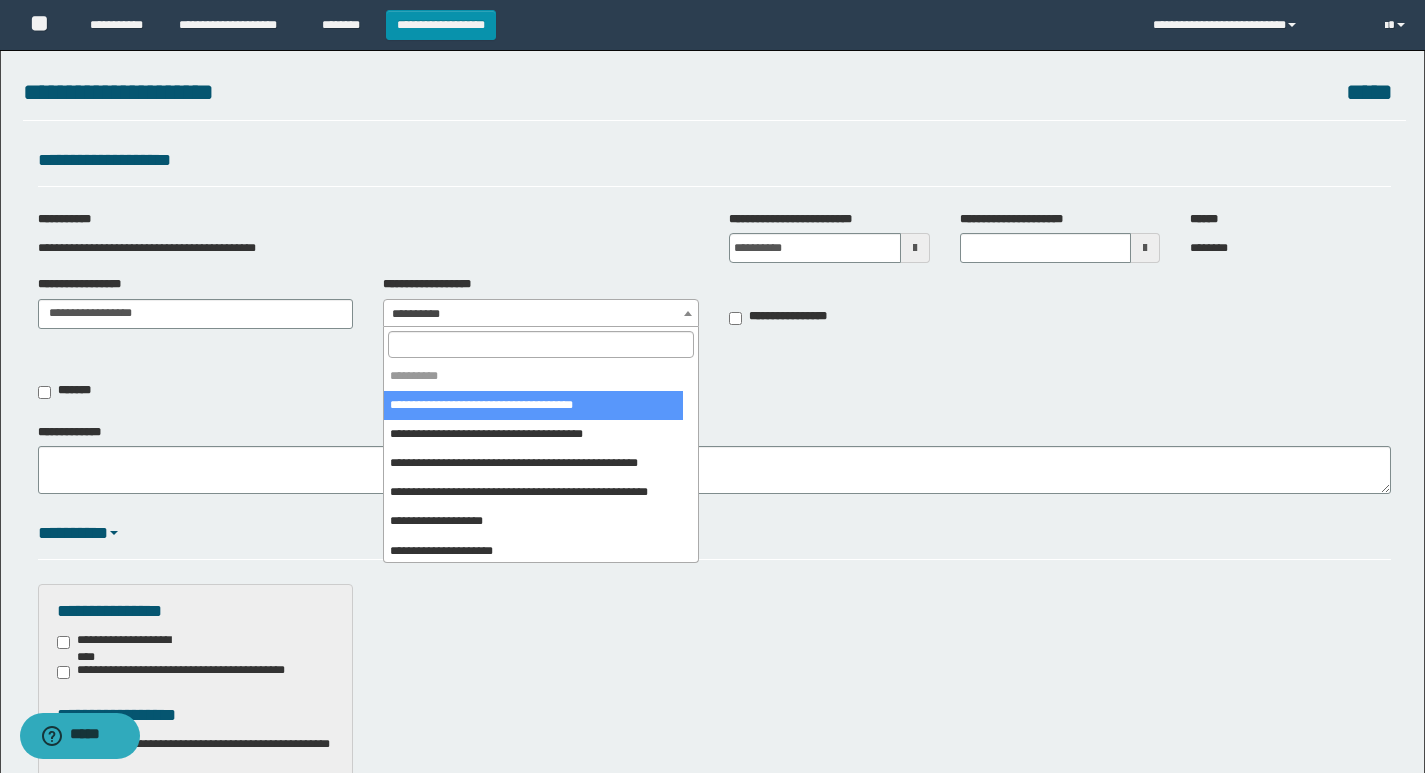 click on "**********" at bounding box center [541, 314] 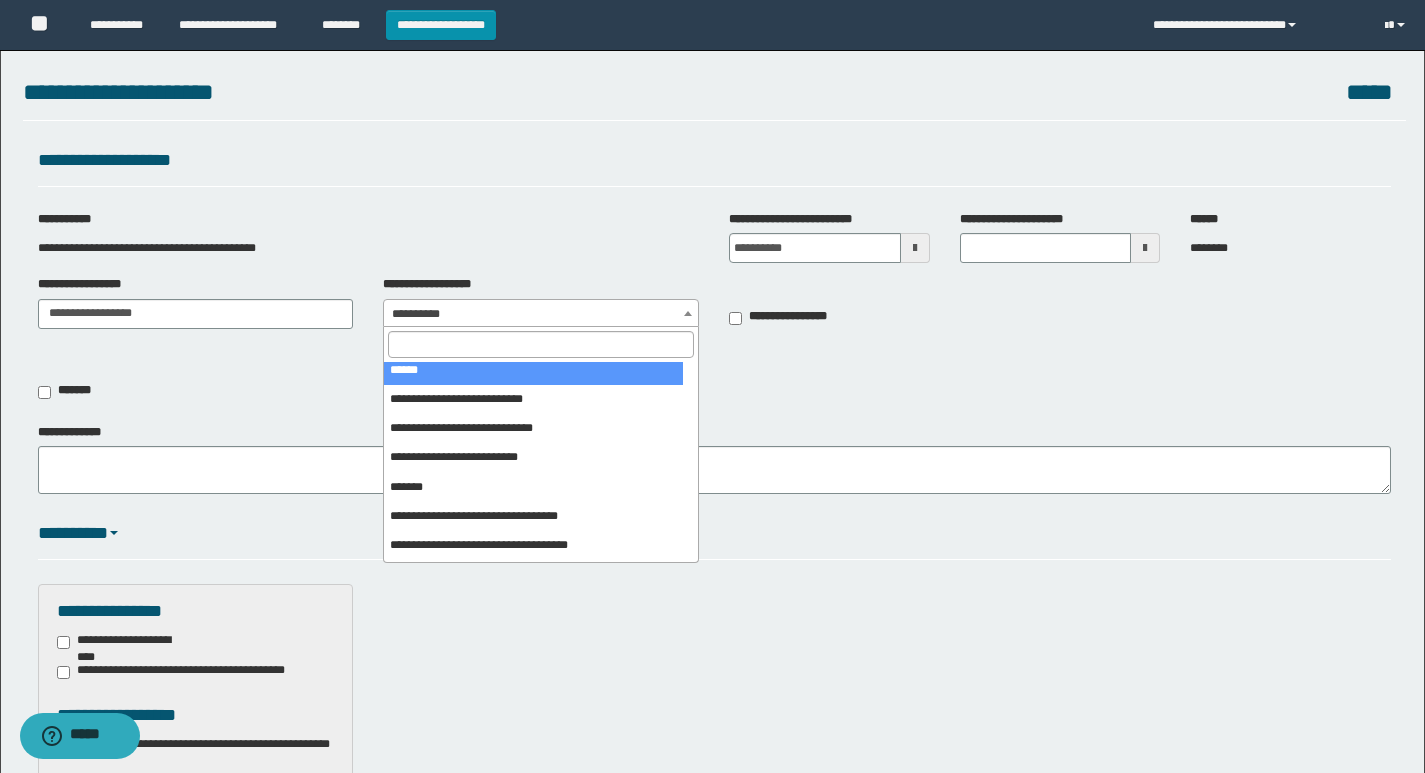 scroll, scrollTop: 300, scrollLeft: 0, axis: vertical 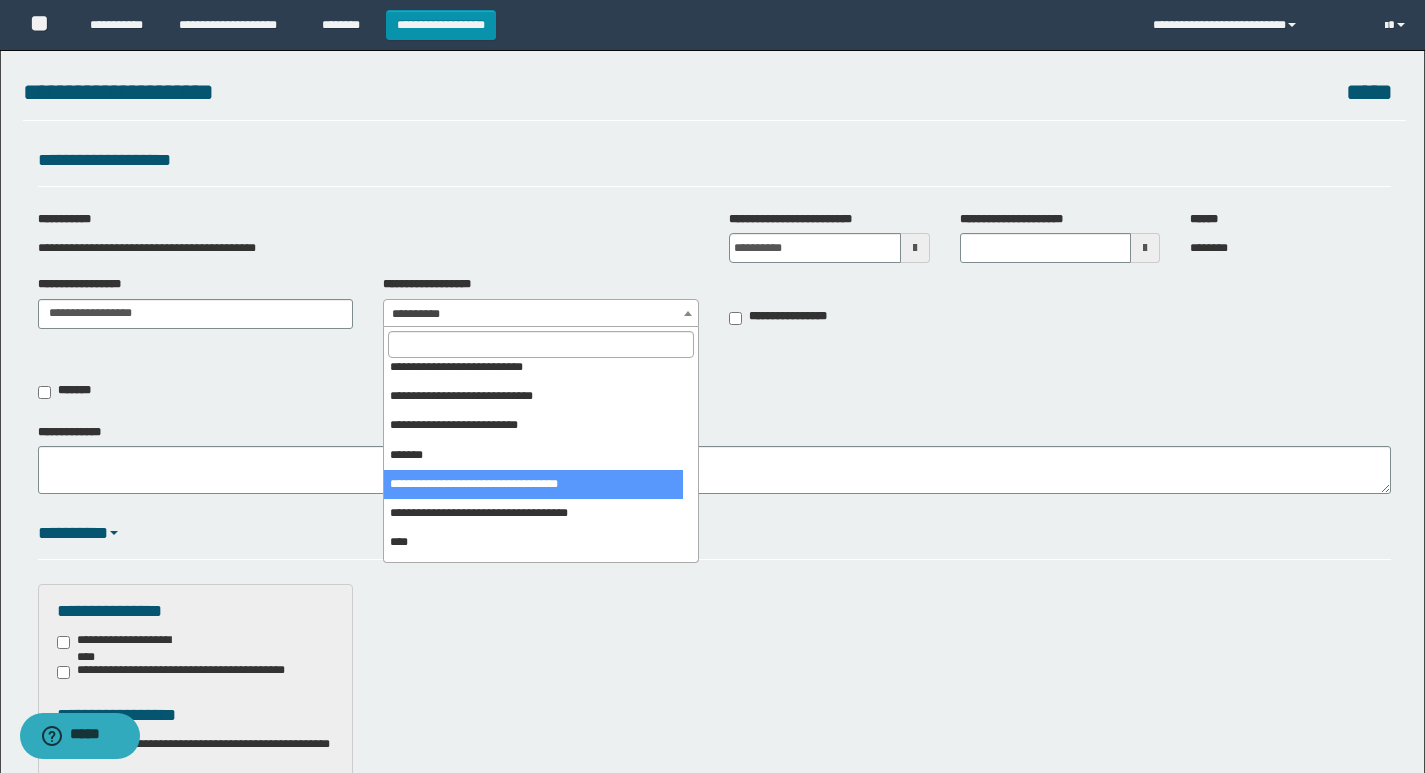 select on "***" 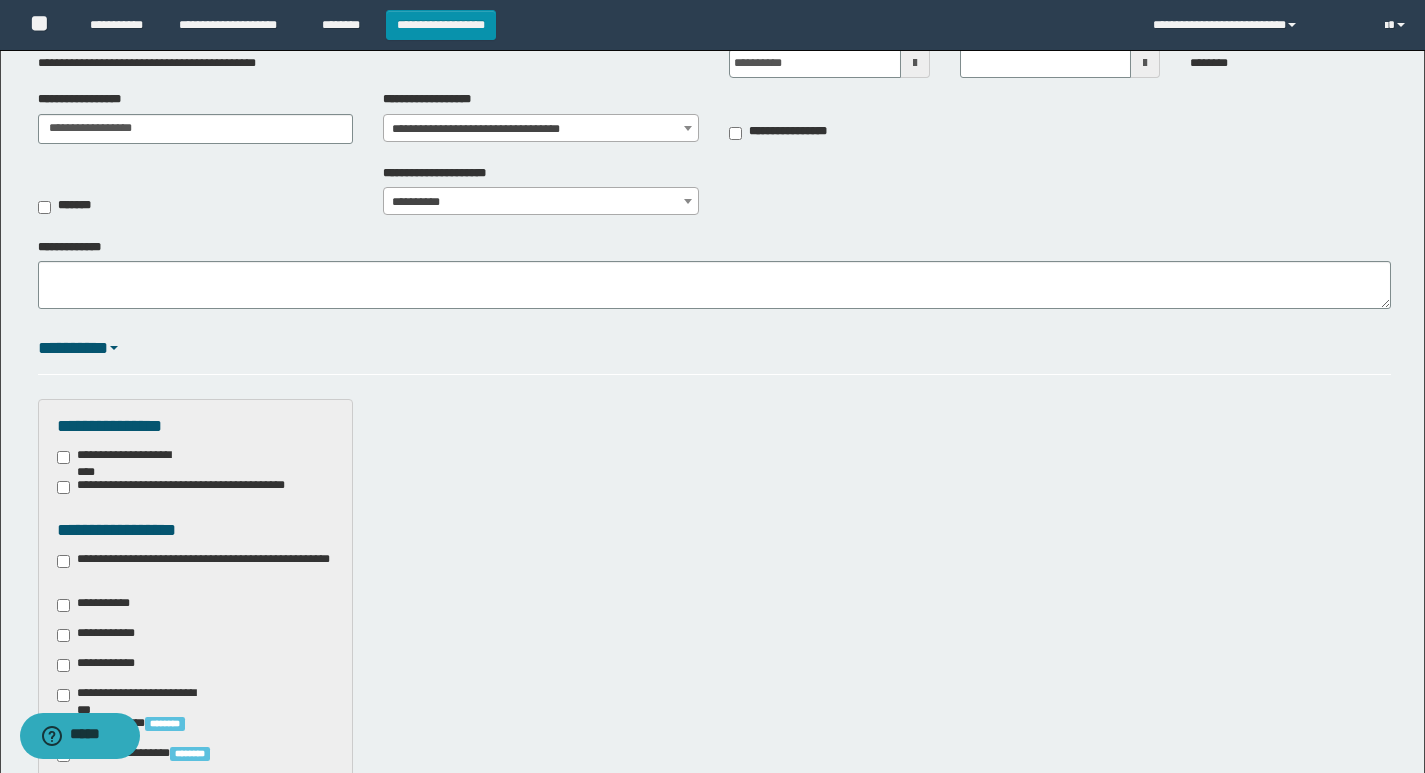 scroll, scrollTop: 300, scrollLeft: 0, axis: vertical 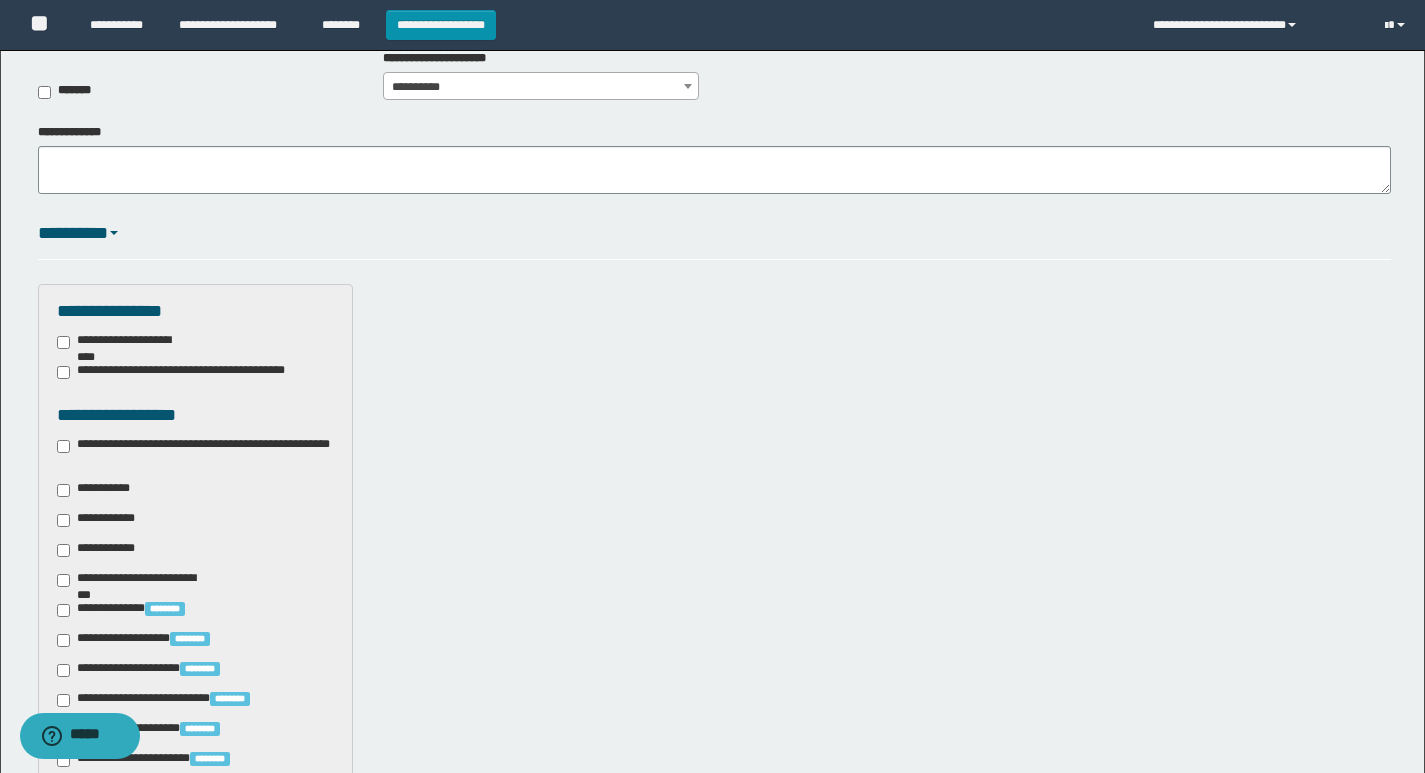 click on "**********" at bounding box center (196, 453) 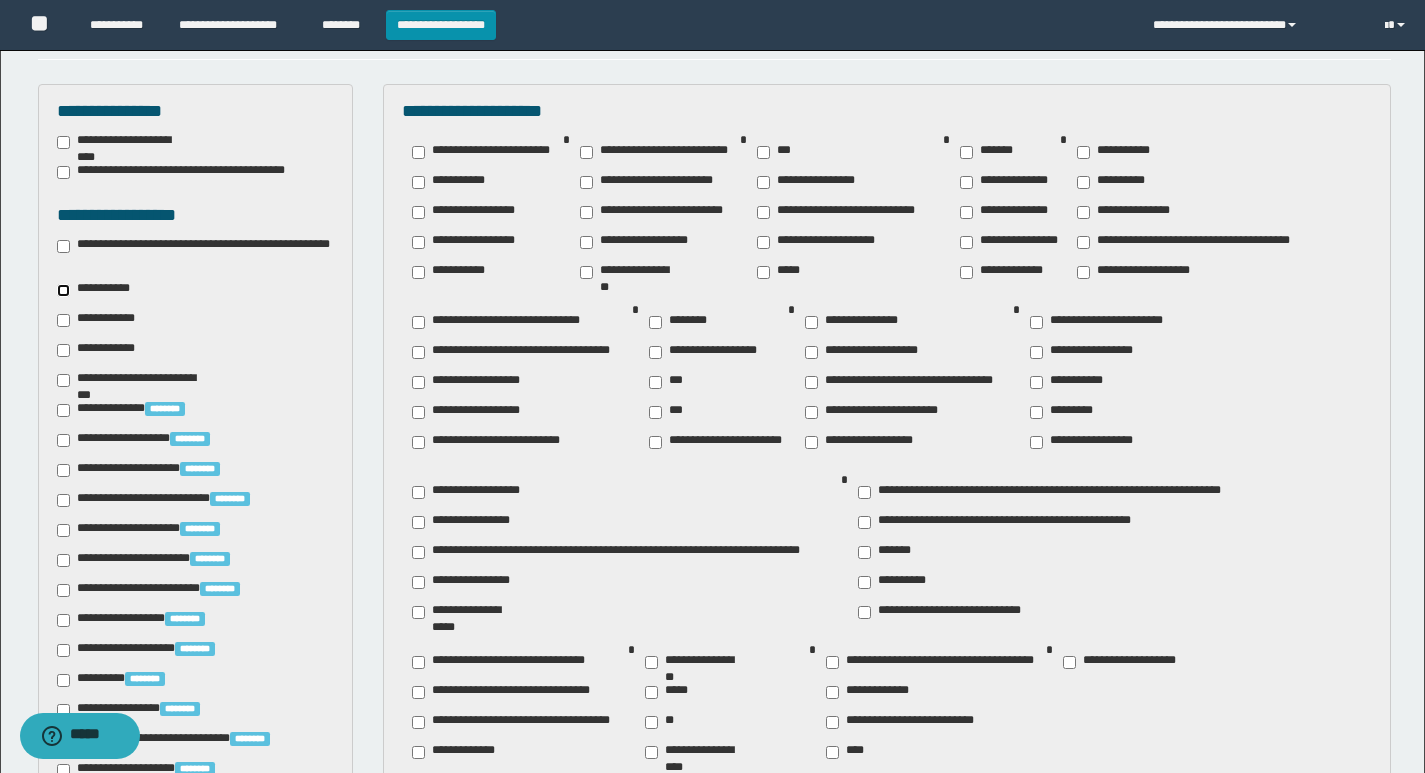 scroll, scrollTop: 600, scrollLeft: 0, axis: vertical 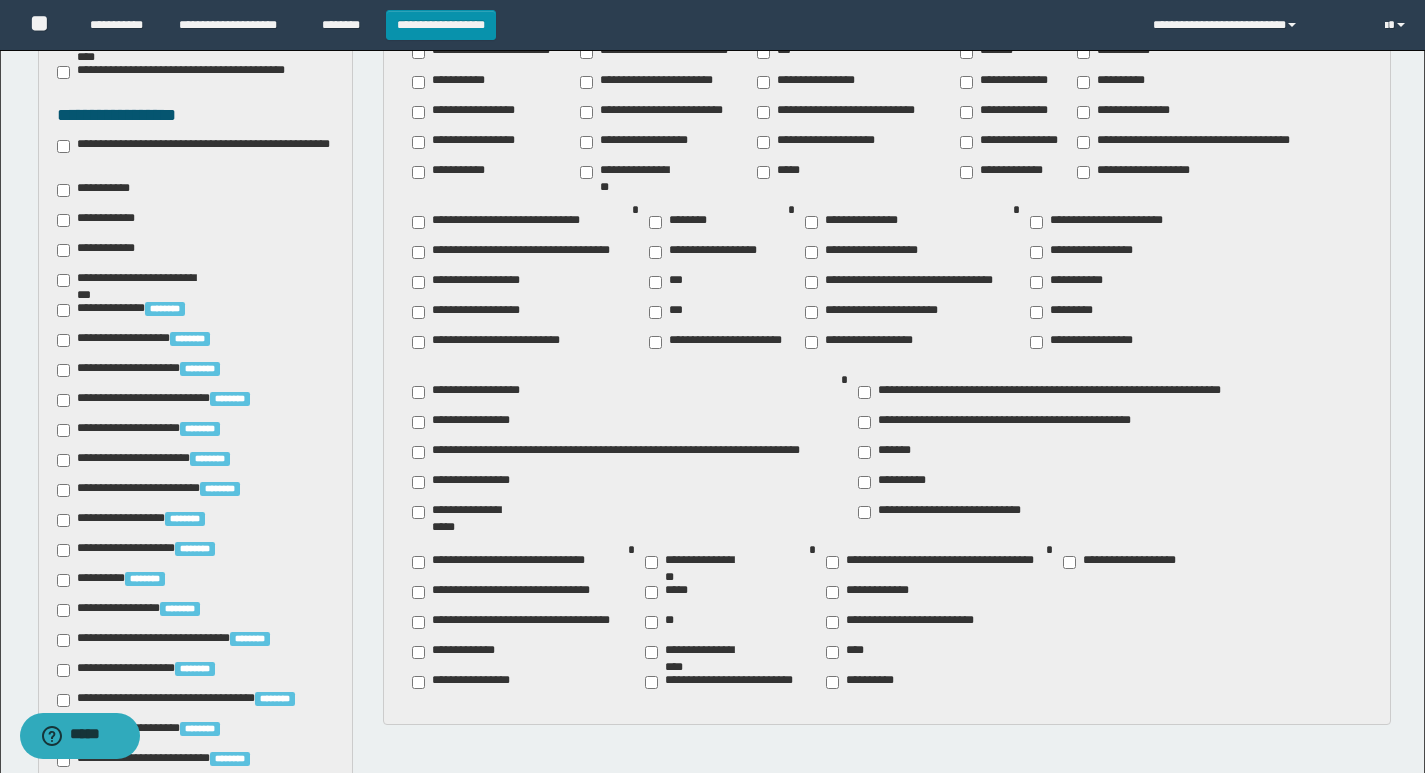 click on "**********" at bounding box center [909, 282] 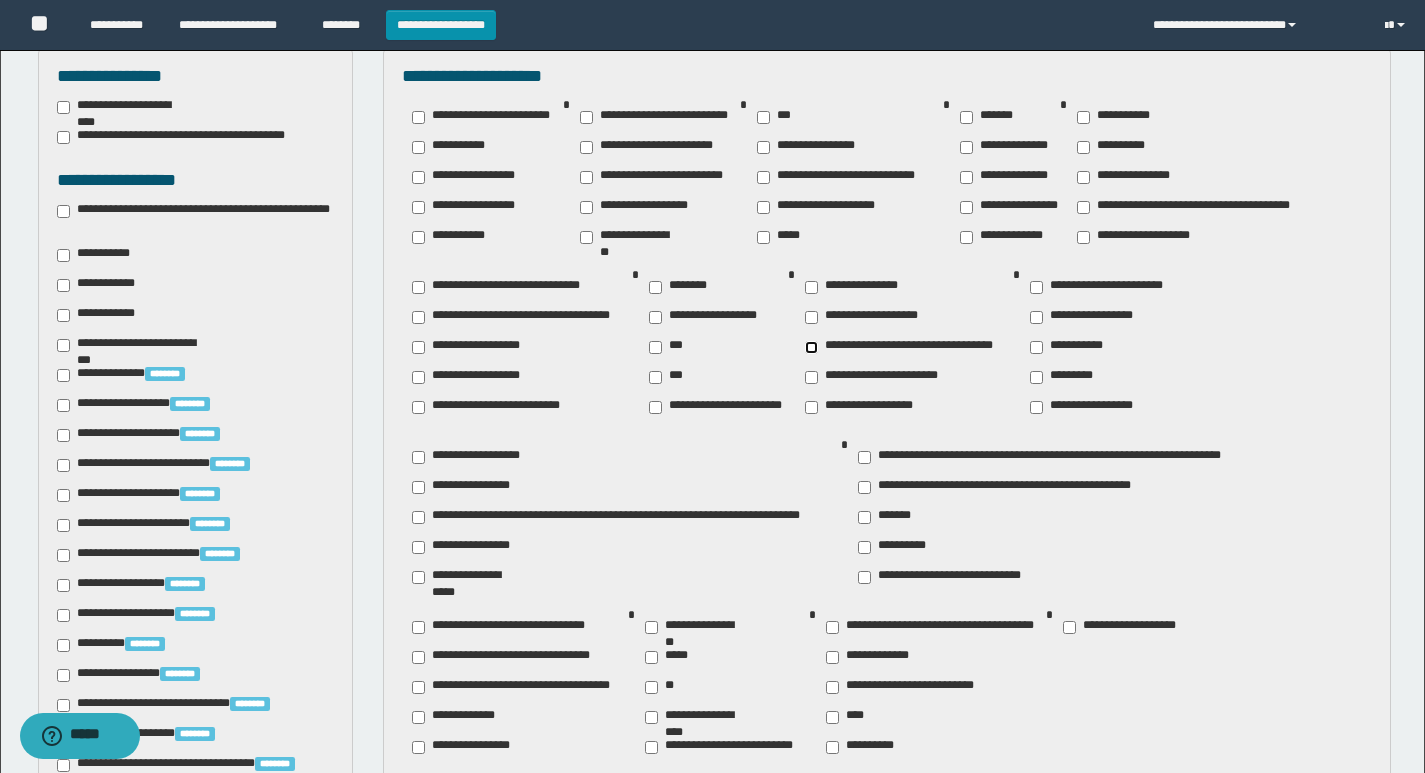 scroll, scrollTop: 500, scrollLeft: 0, axis: vertical 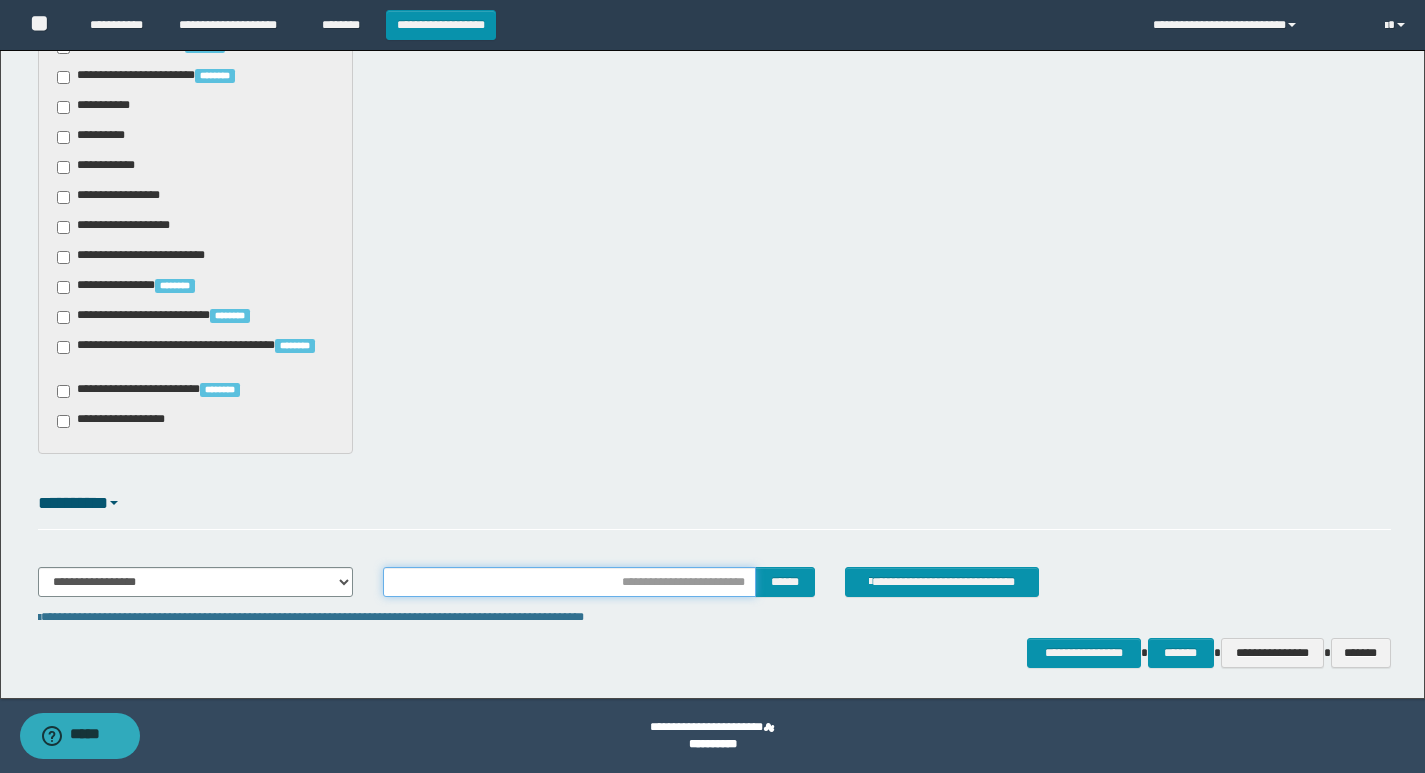 click at bounding box center (569, 582) 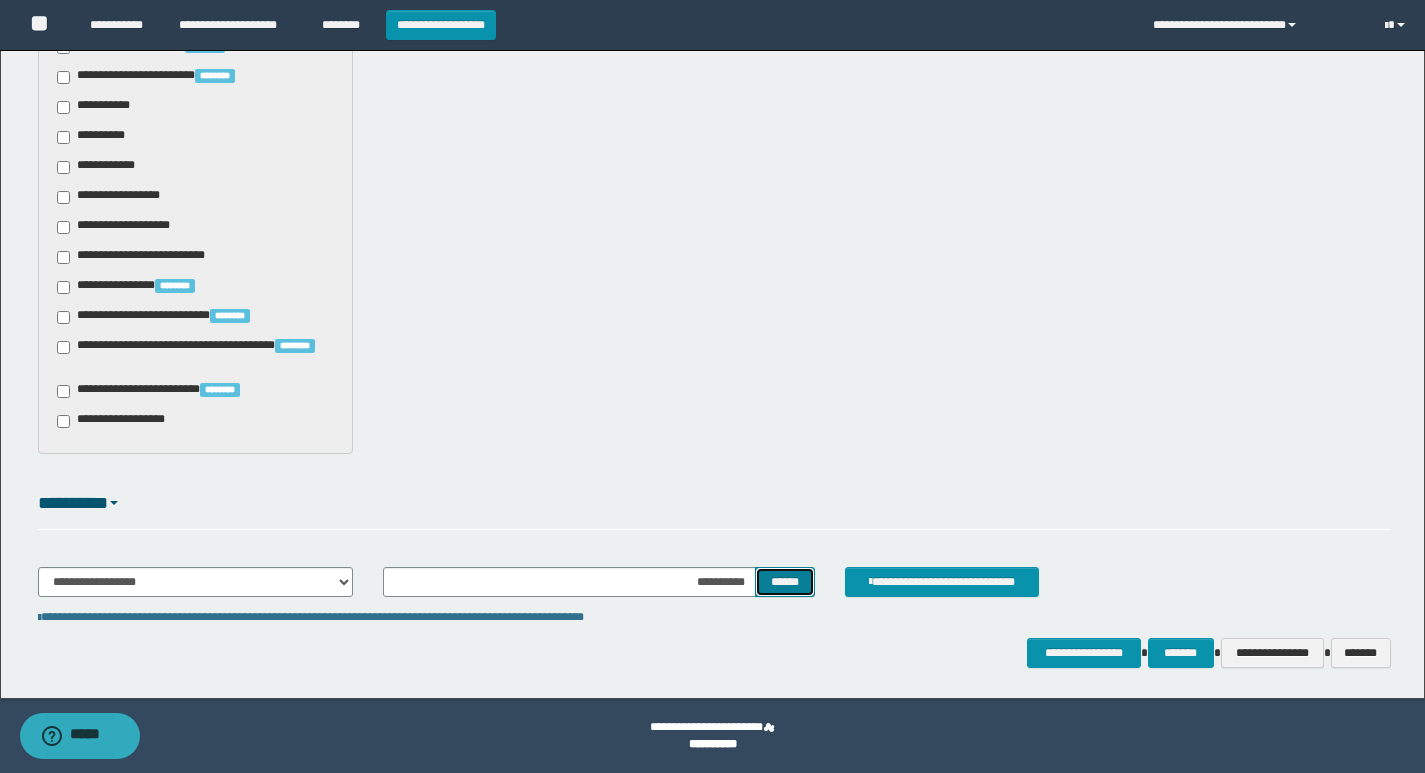 click on "******" at bounding box center [784, 582] 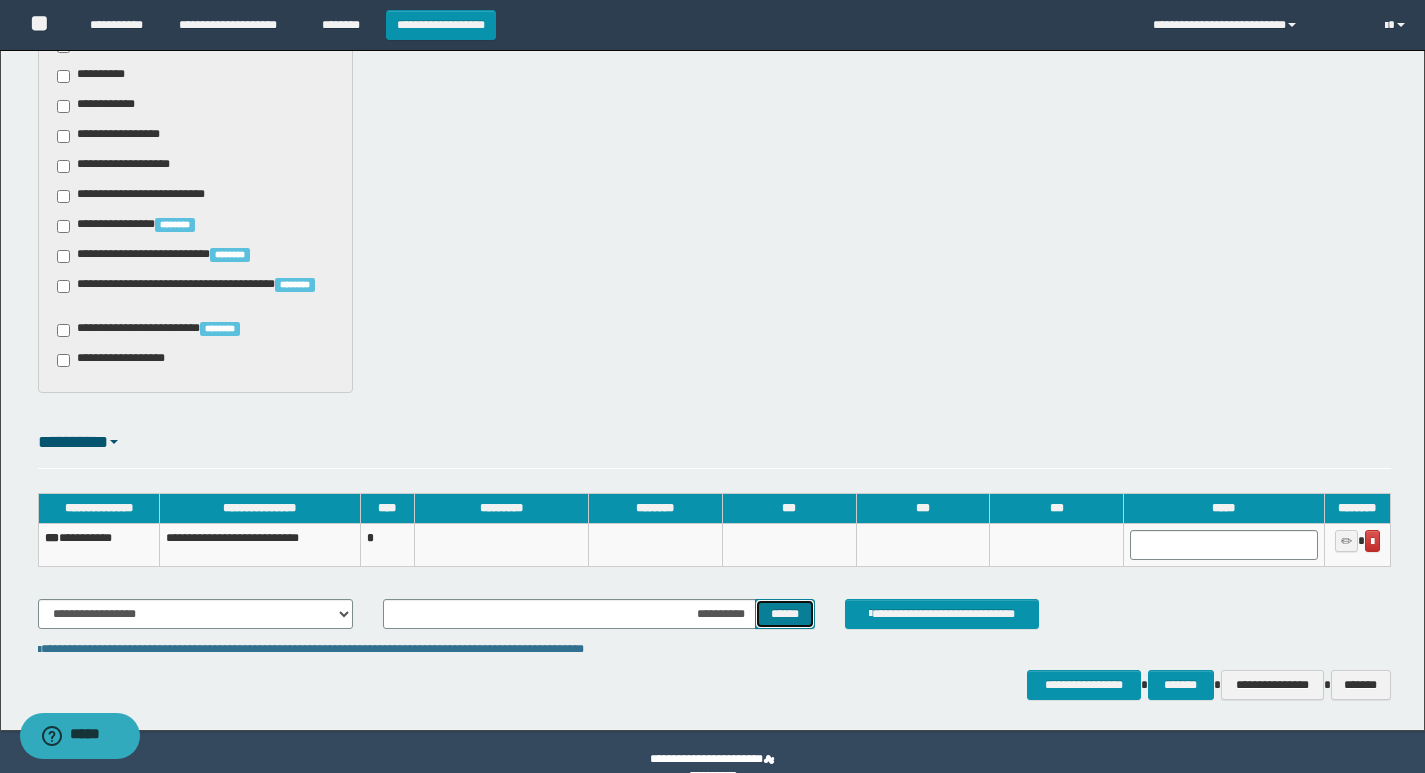 scroll, scrollTop: 1497, scrollLeft: 0, axis: vertical 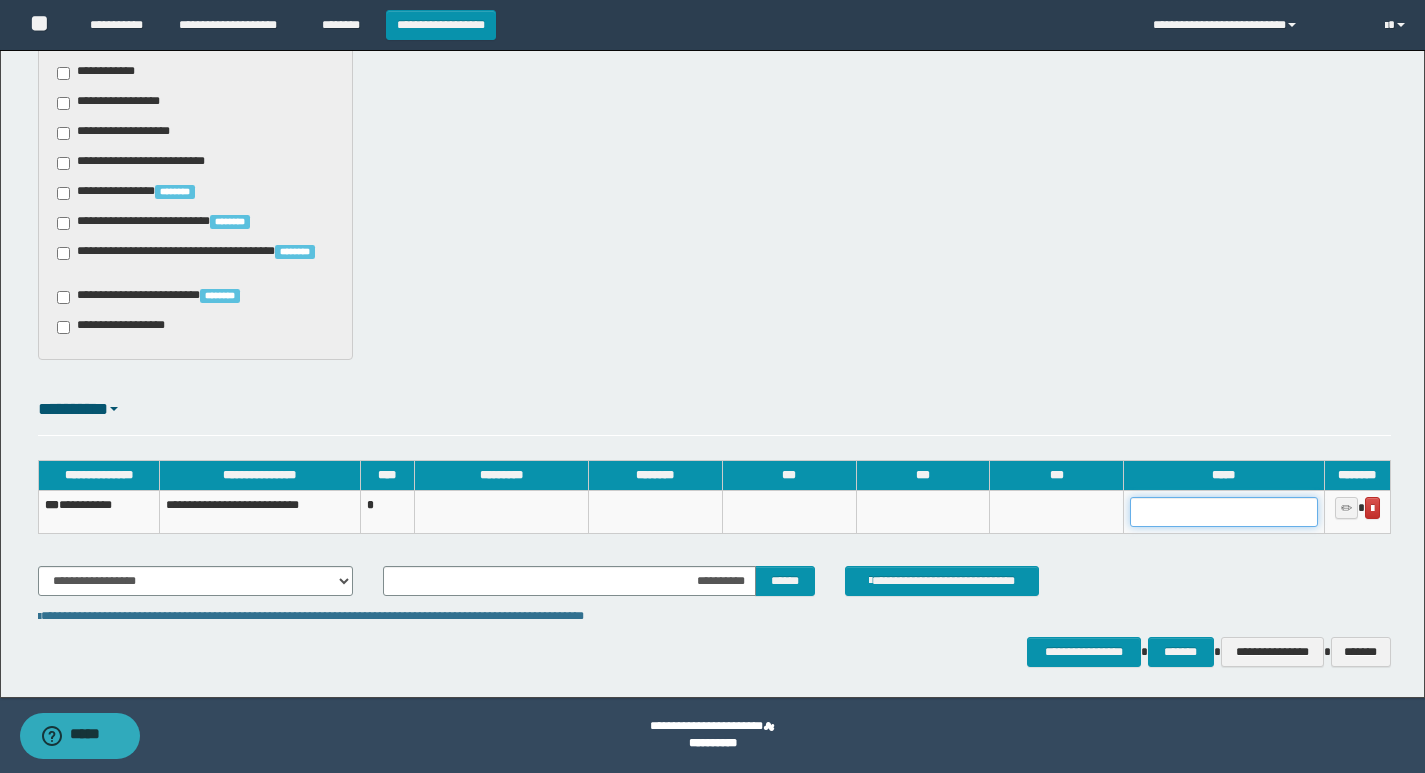 click at bounding box center [1224, 512] 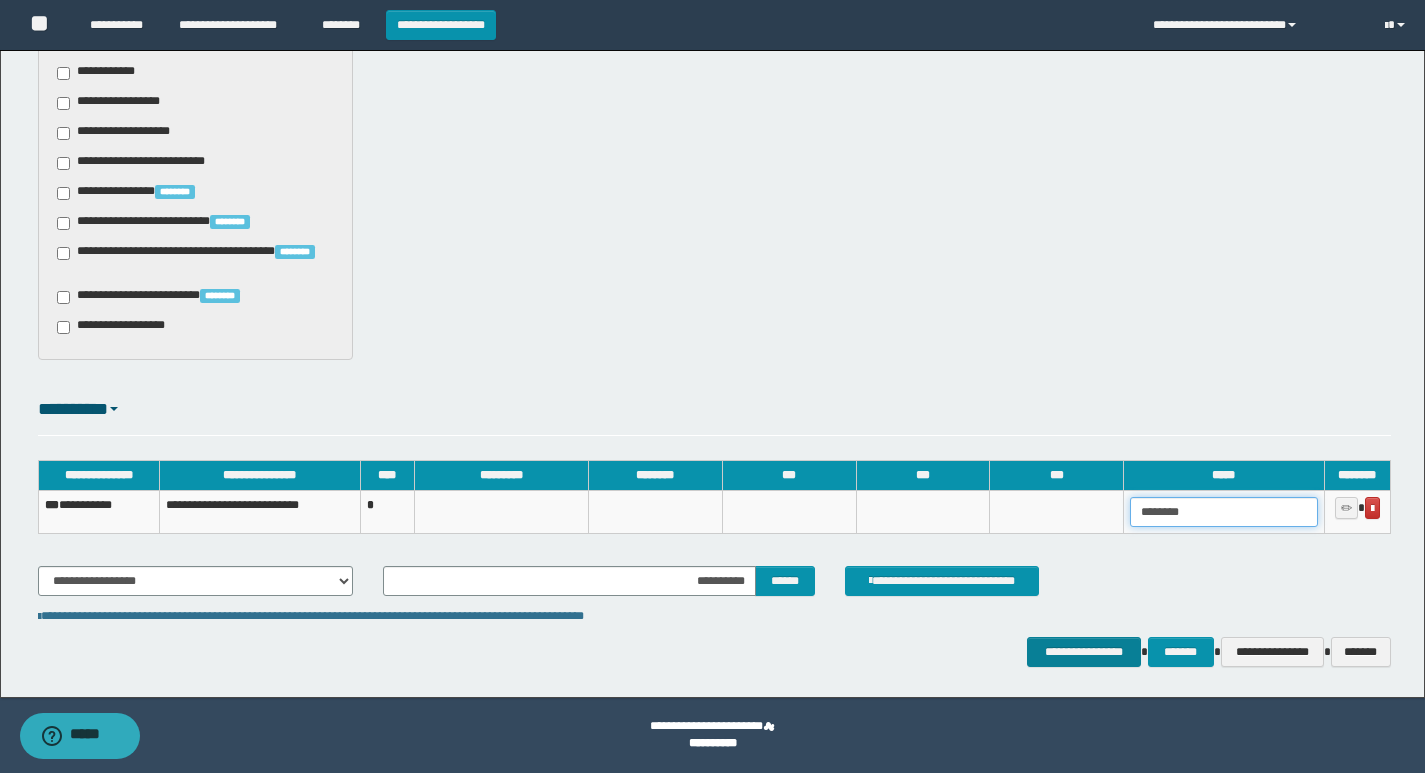 type on "********" 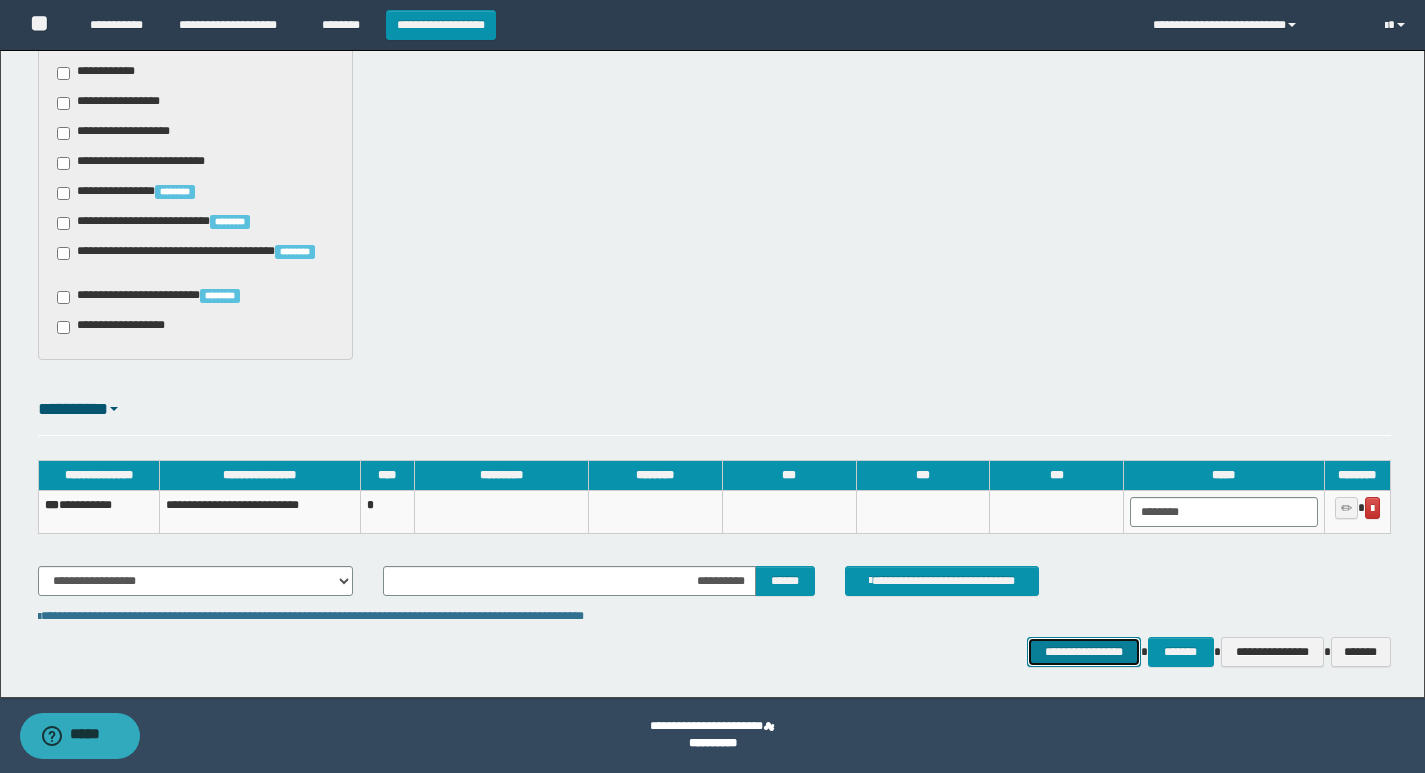 click on "**********" at bounding box center (1083, 652) 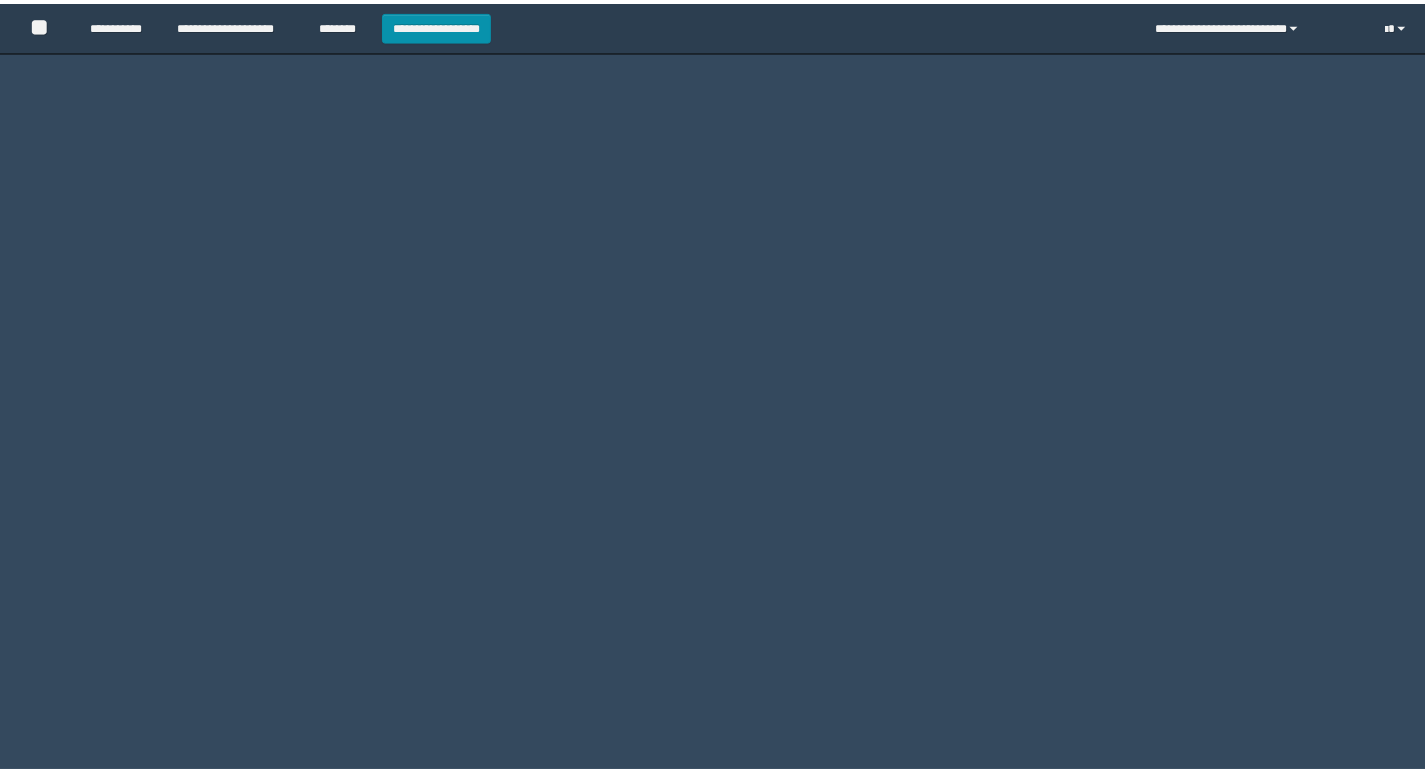 scroll, scrollTop: 0, scrollLeft: 0, axis: both 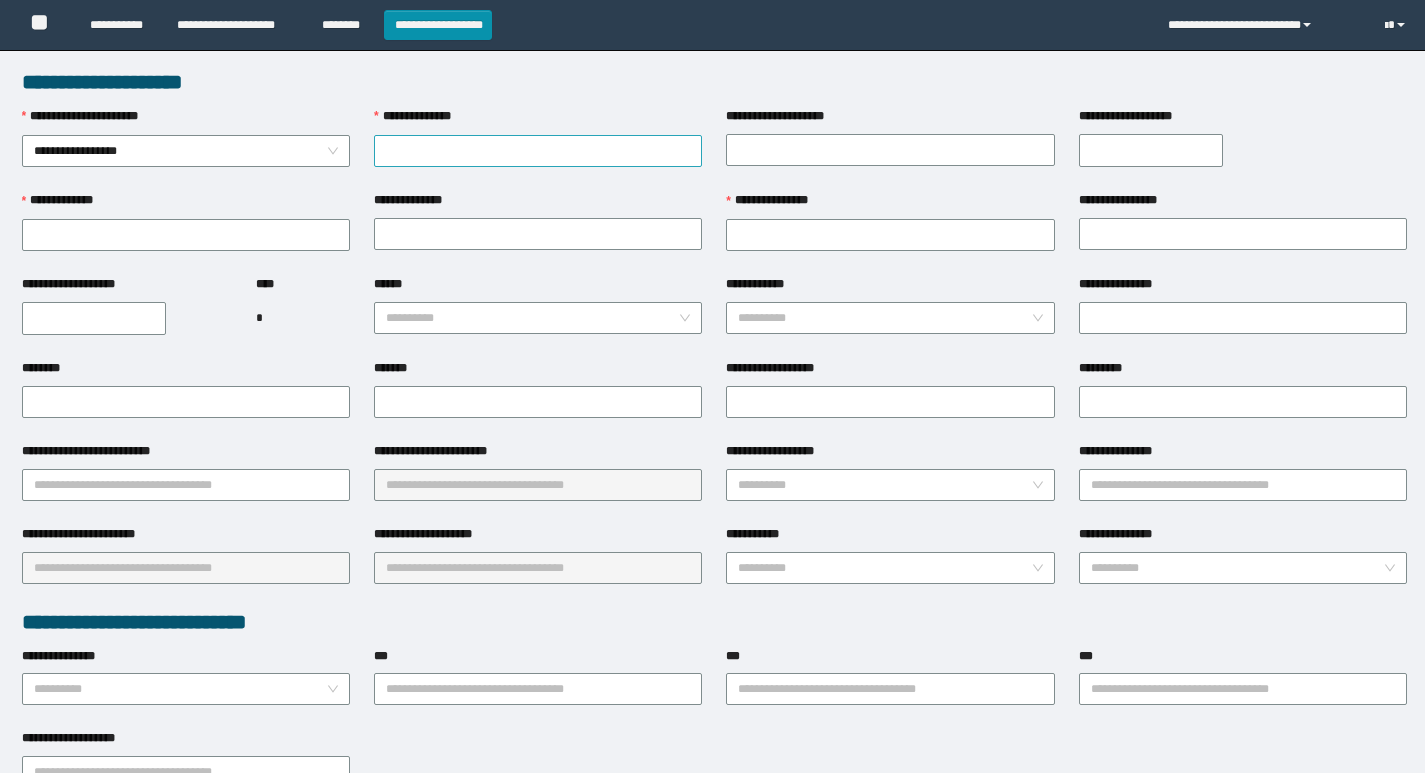click on "**********" at bounding box center (538, 151) 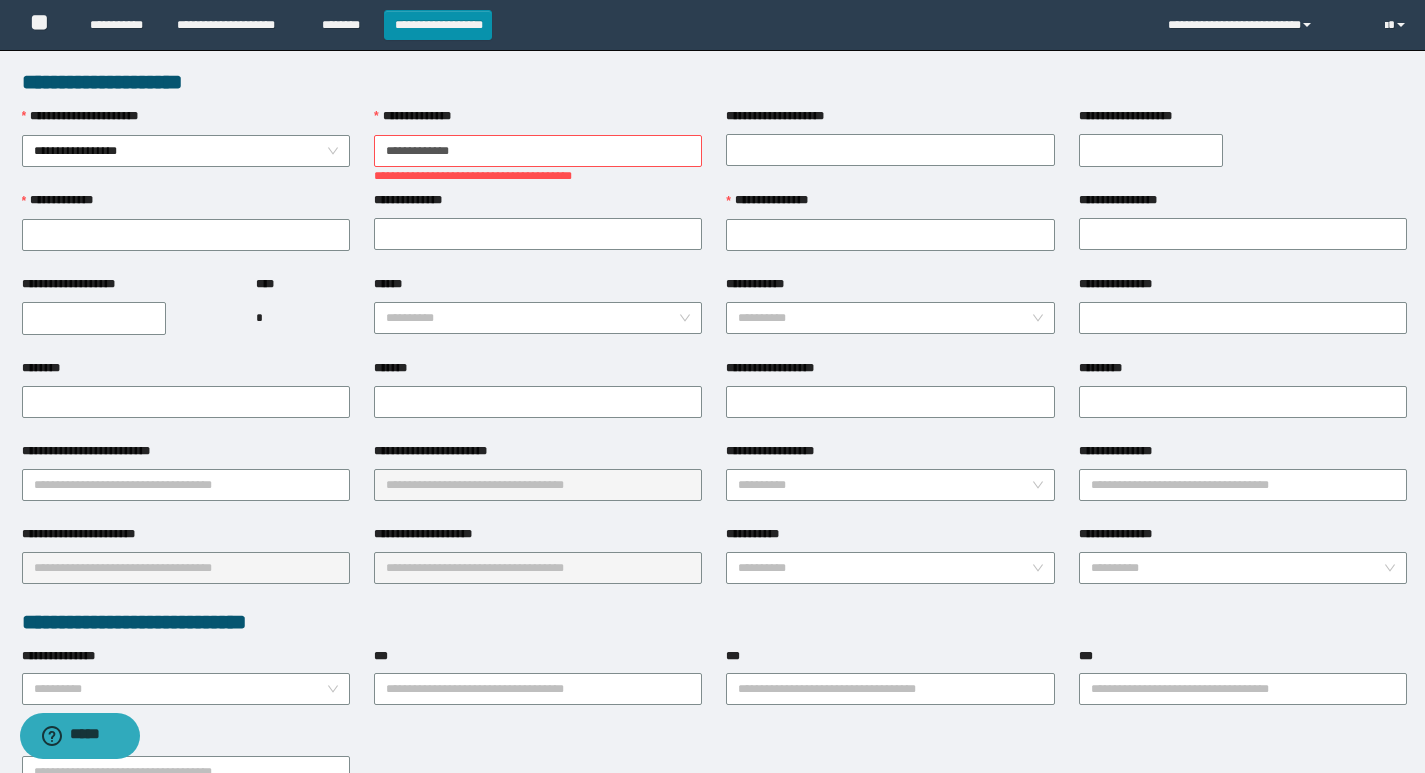 click on "**********" at bounding box center [538, 151] 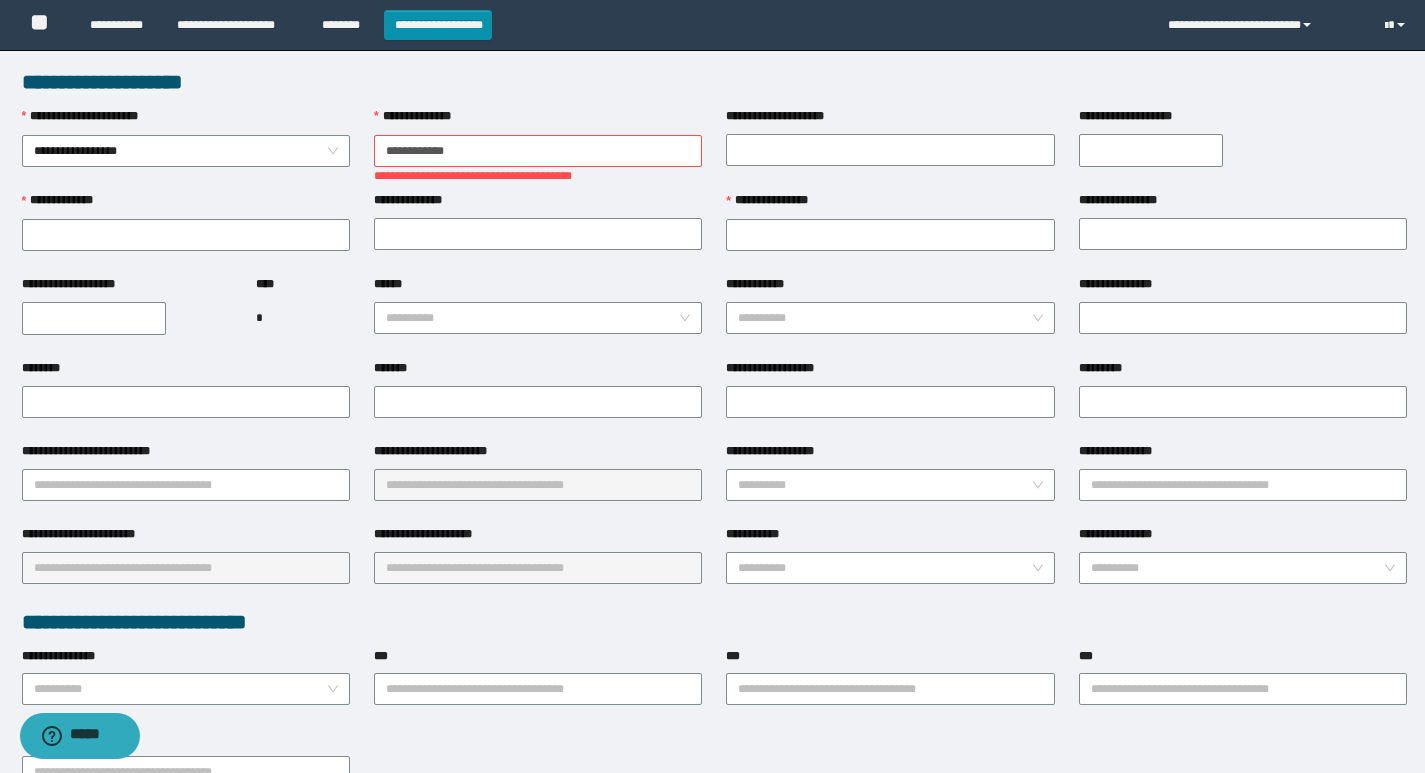 click on "**********" at bounding box center [538, 151] 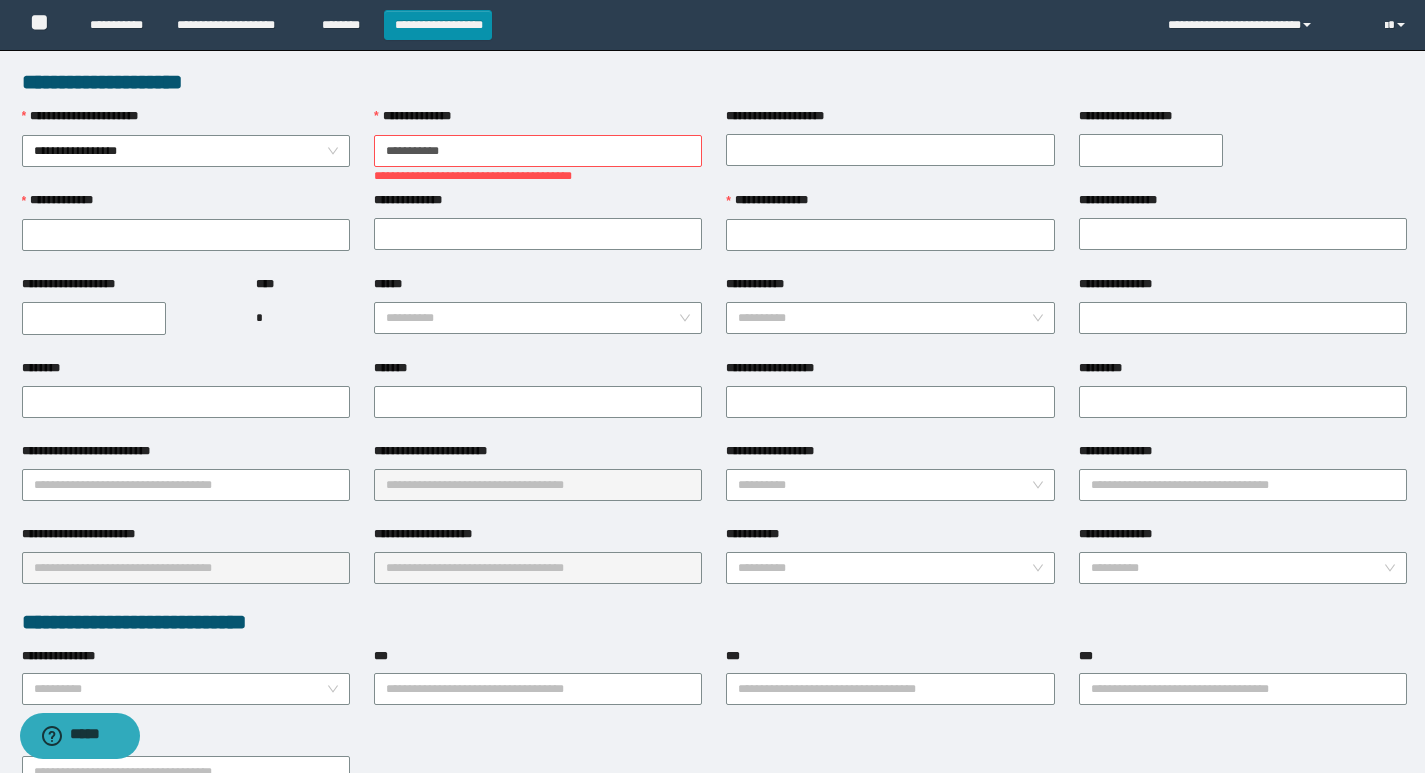 click on "**********" at bounding box center (538, 151) 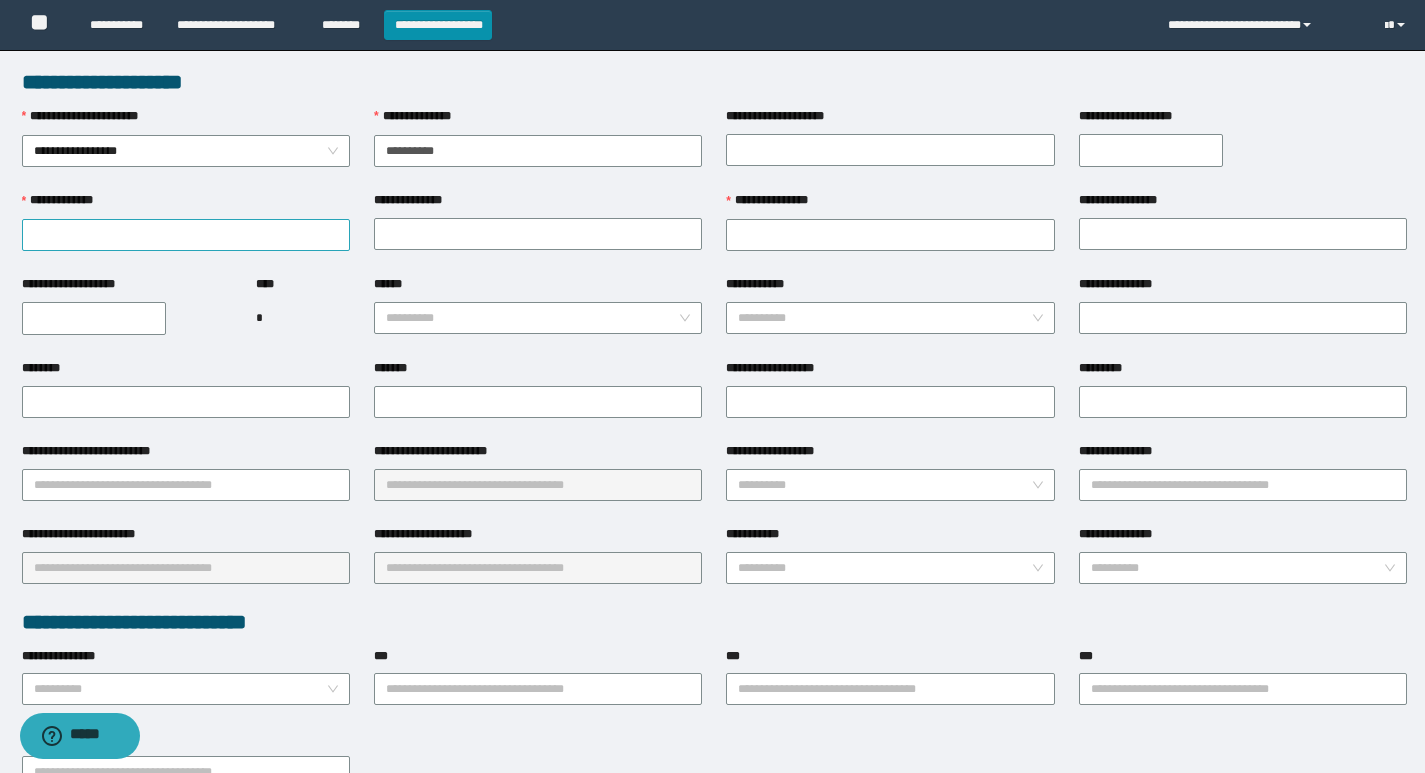 type on "**********" 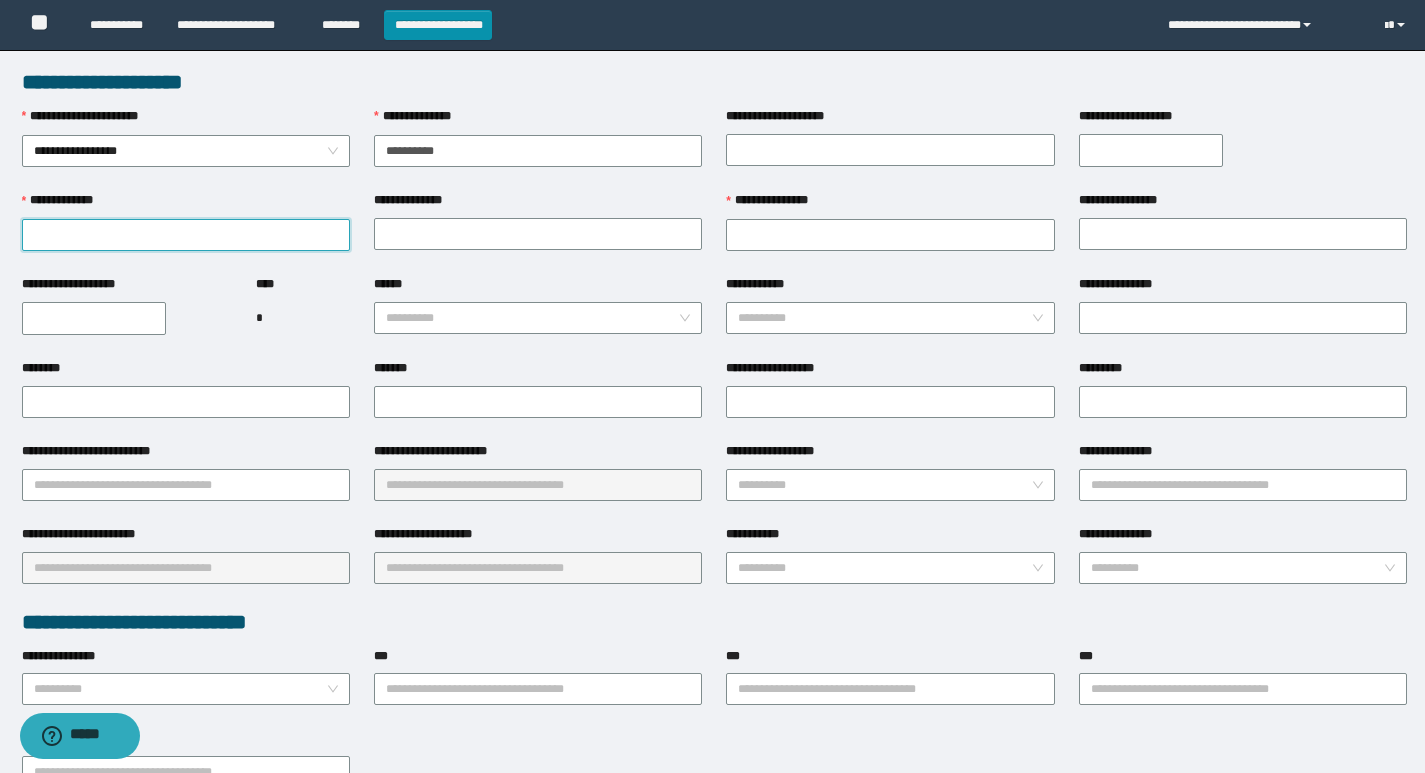 drag, startPoint x: 259, startPoint y: 227, endPoint x: 253, endPoint y: 218, distance: 10.816654 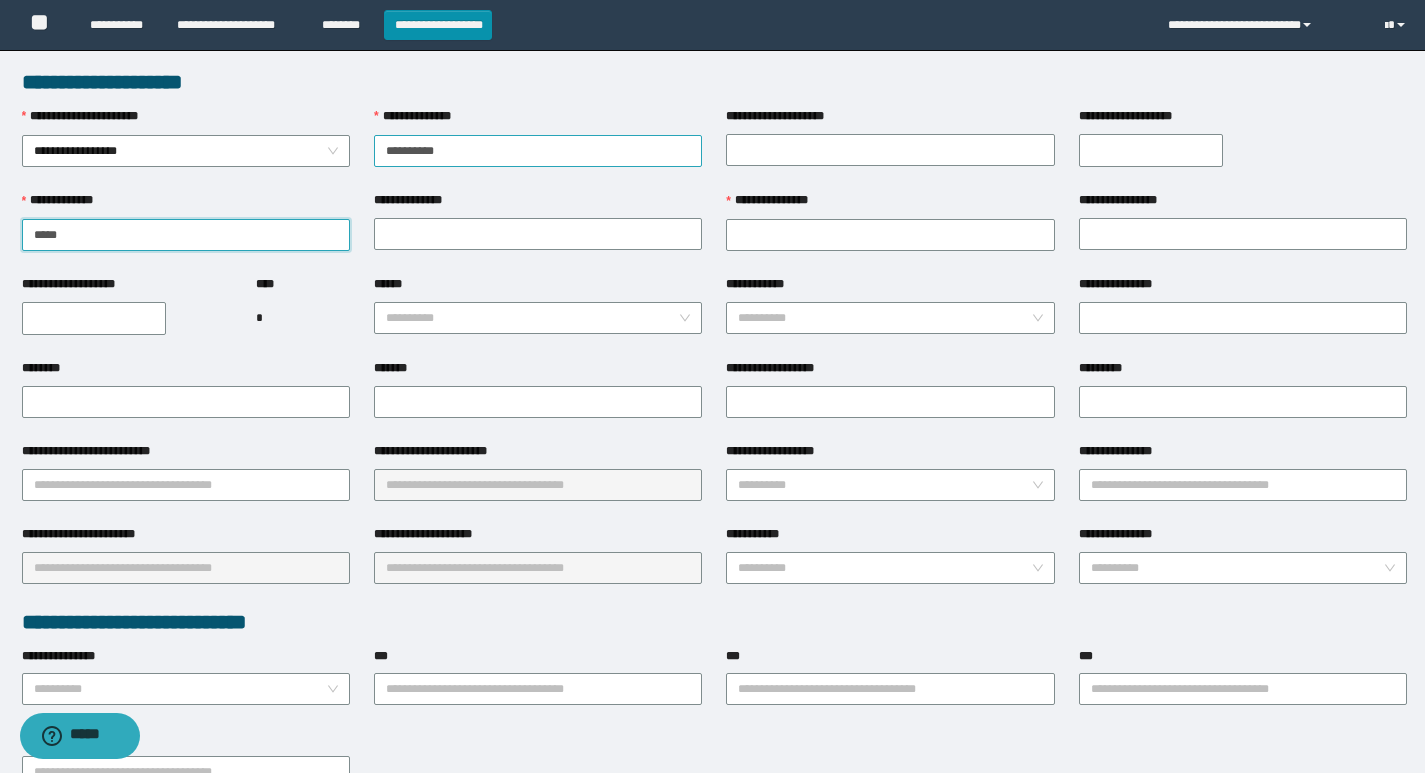 type on "*****" 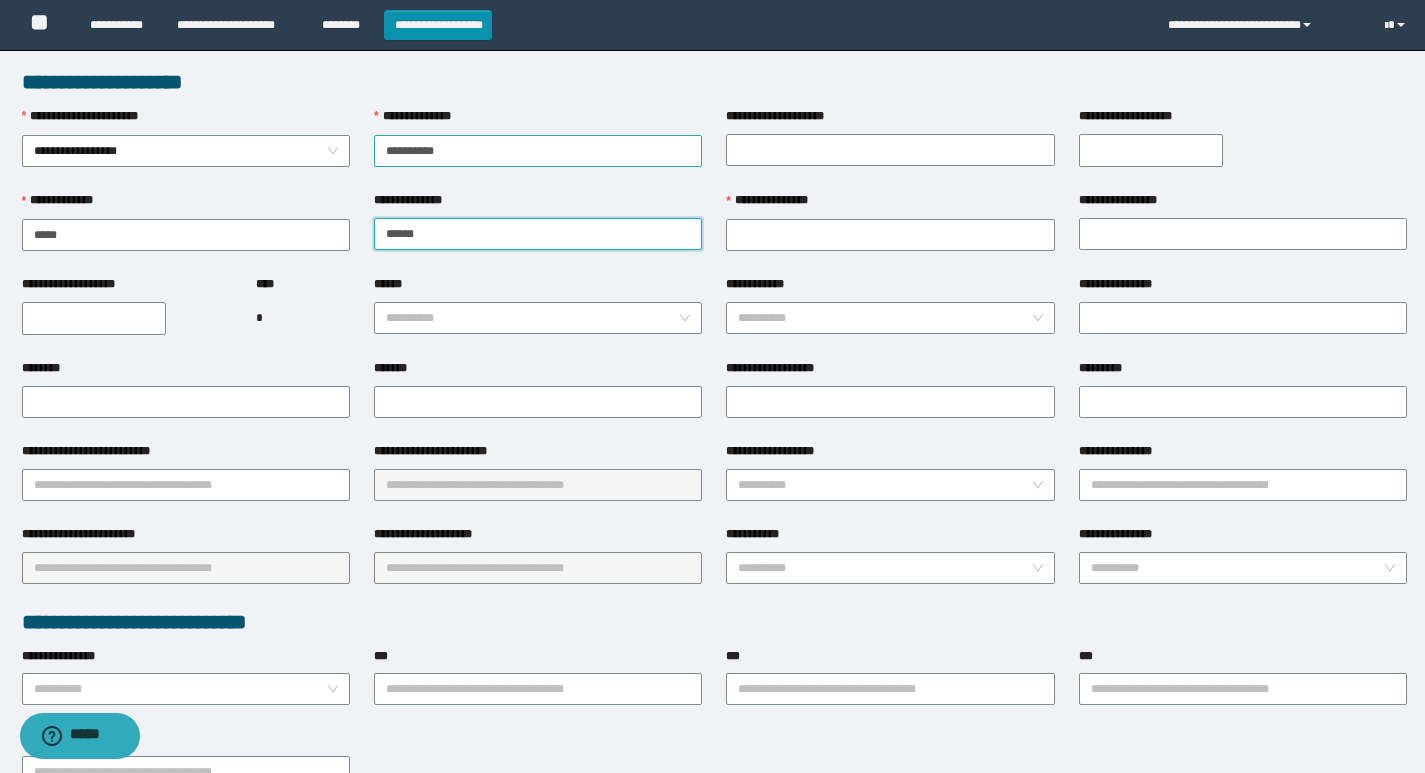 type on "******" 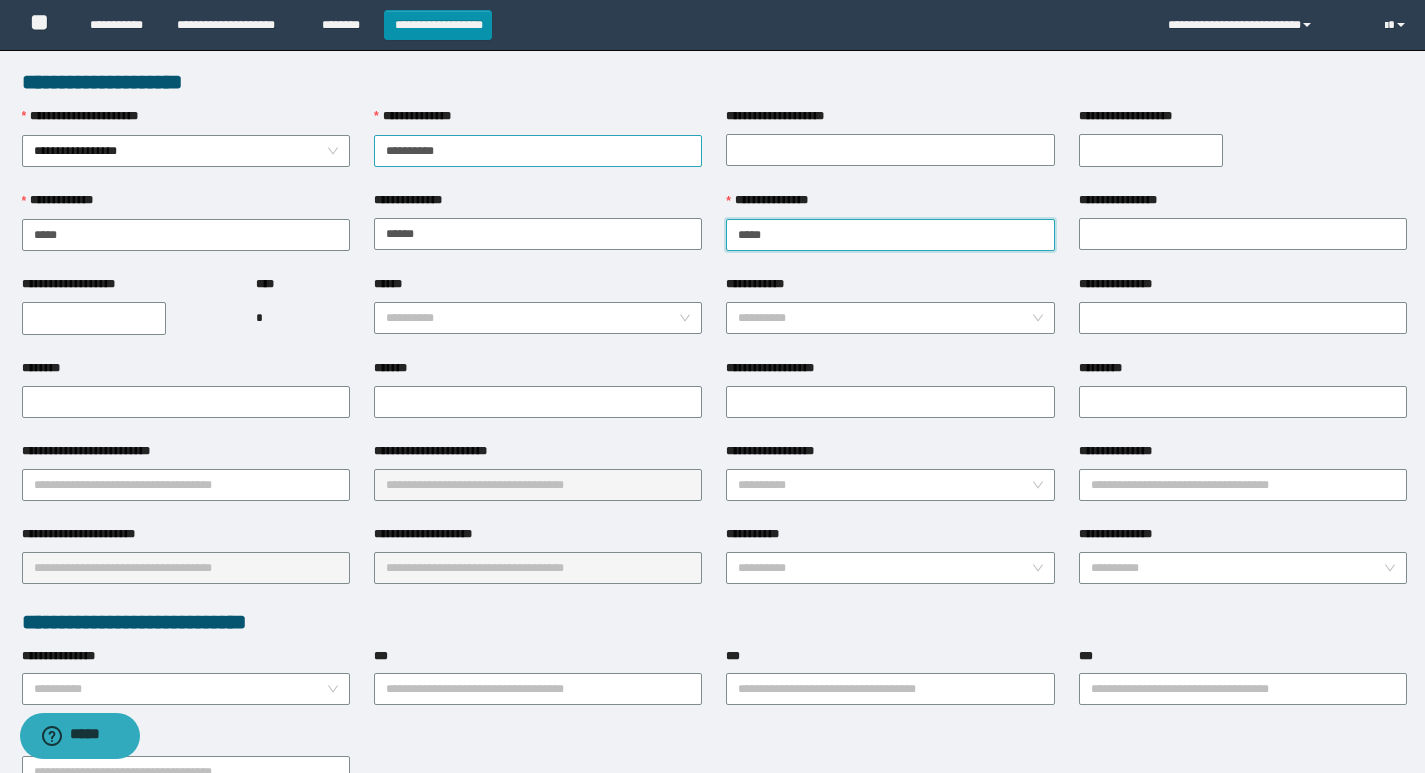 type on "*****" 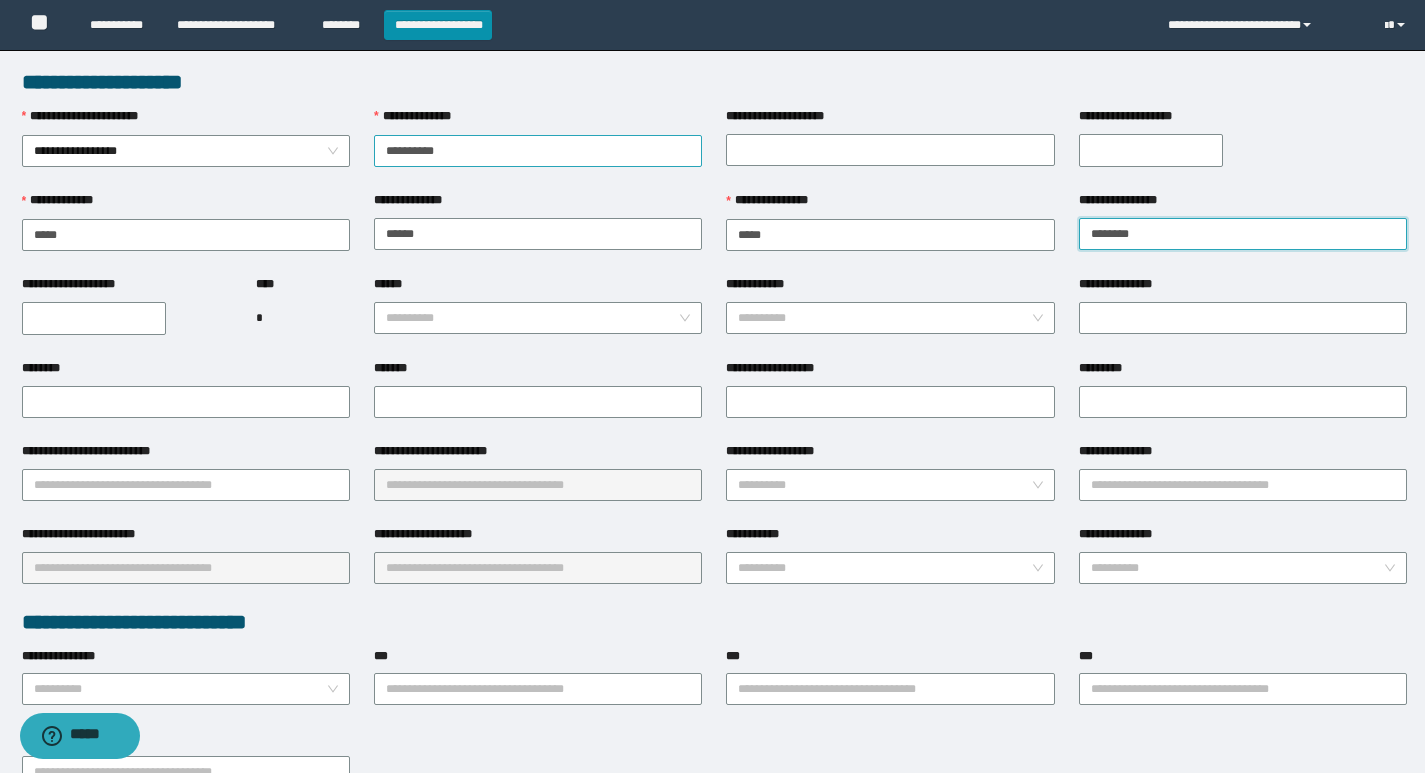type on "********" 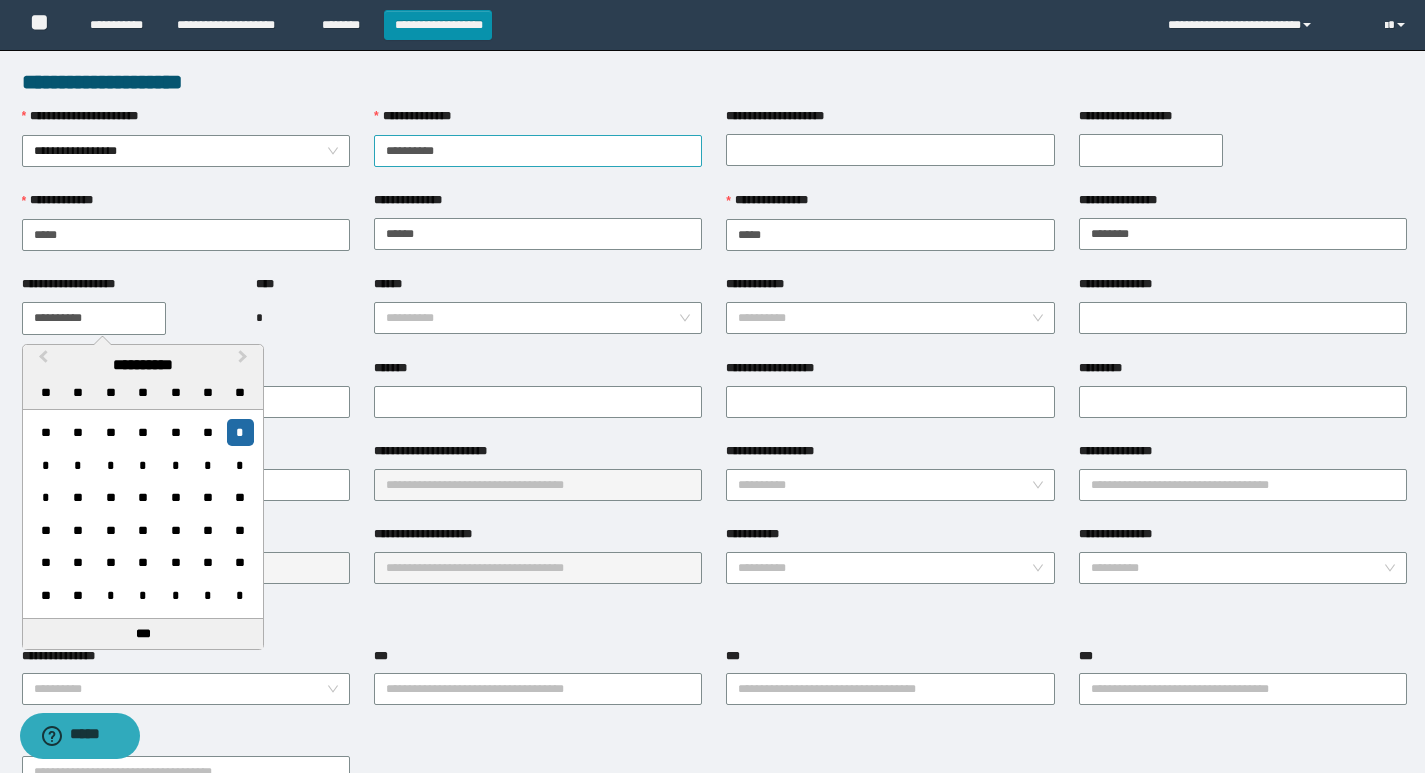 type on "**********" 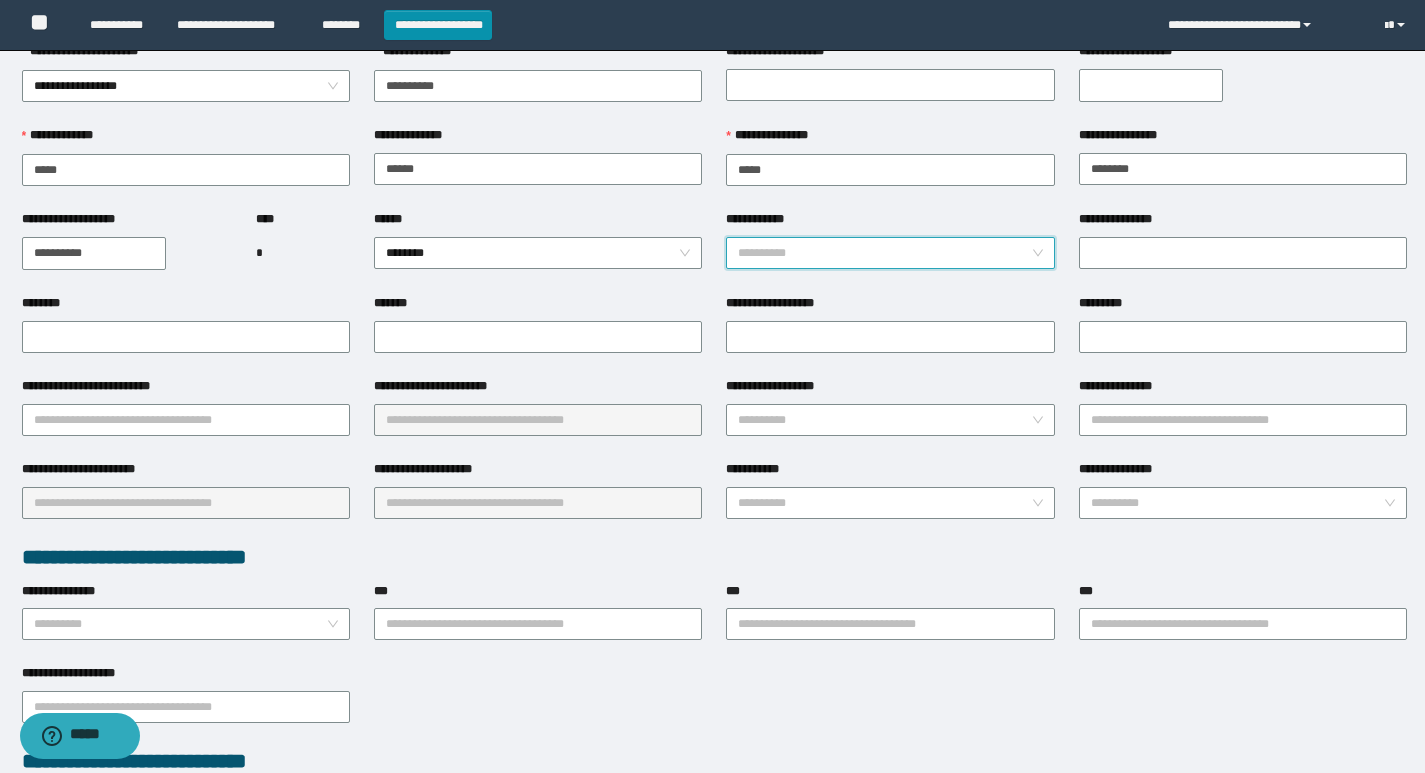 scroll, scrollTop: 100, scrollLeft: 0, axis: vertical 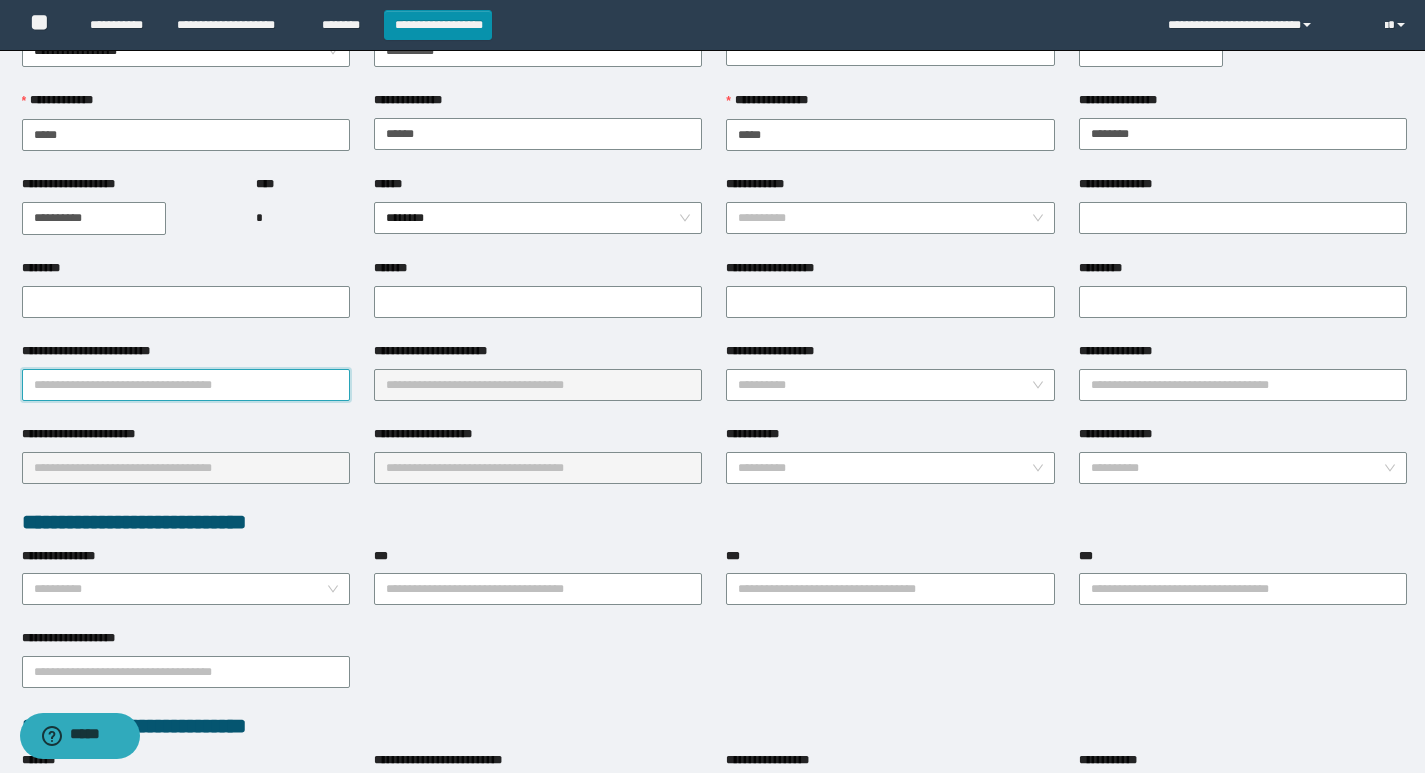 click on "**********" at bounding box center (186, 385) 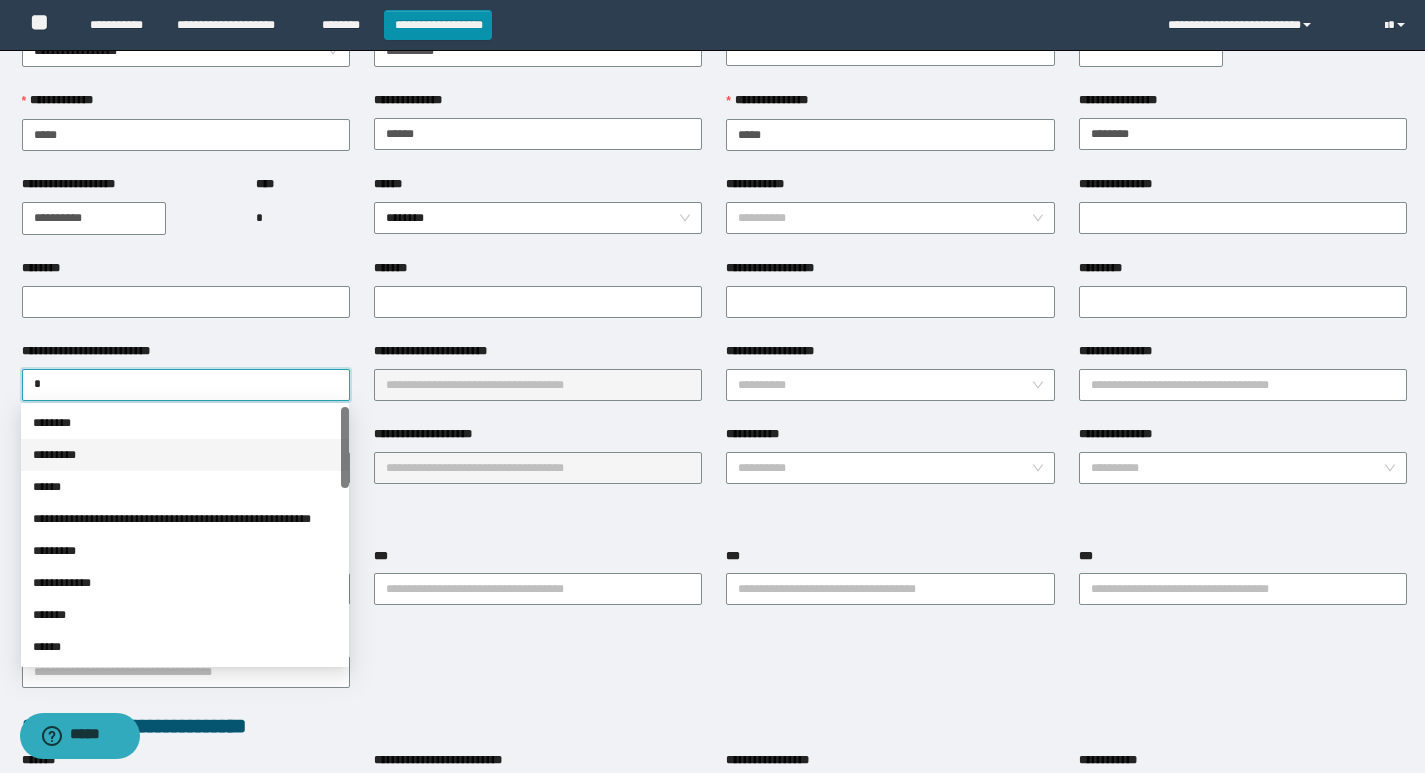 click on "*********" at bounding box center (185, 455) 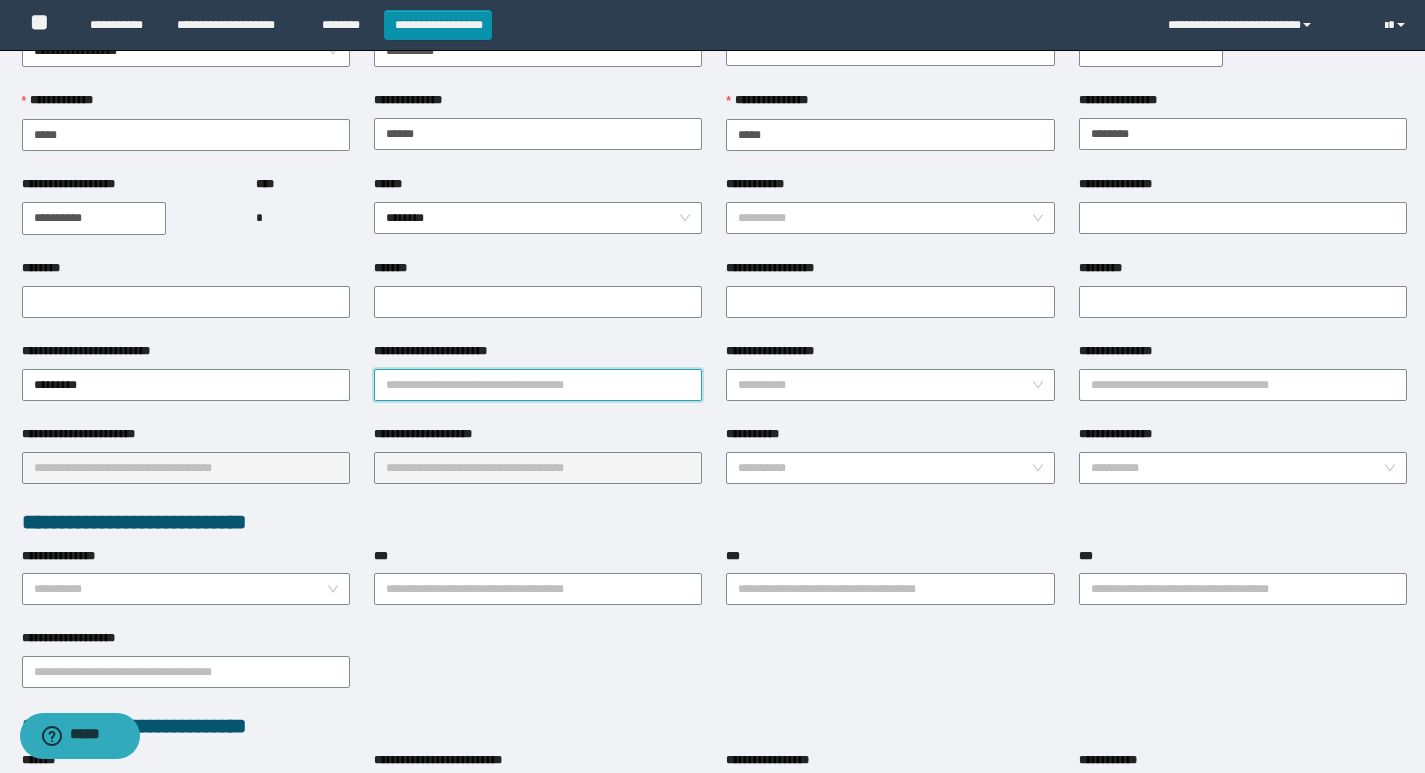 click on "**********" at bounding box center (538, 385) 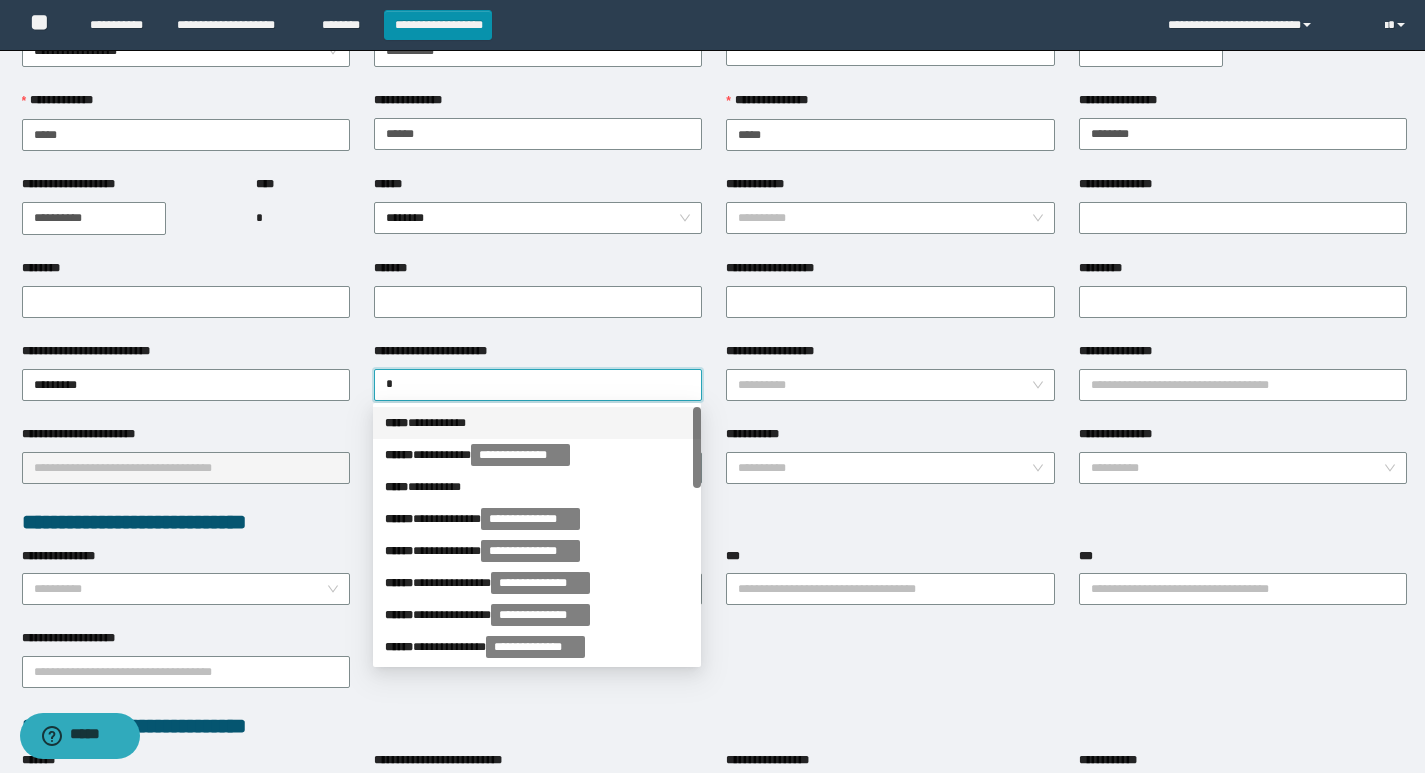 click on "***** * *********" at bounding box center (537, 423) 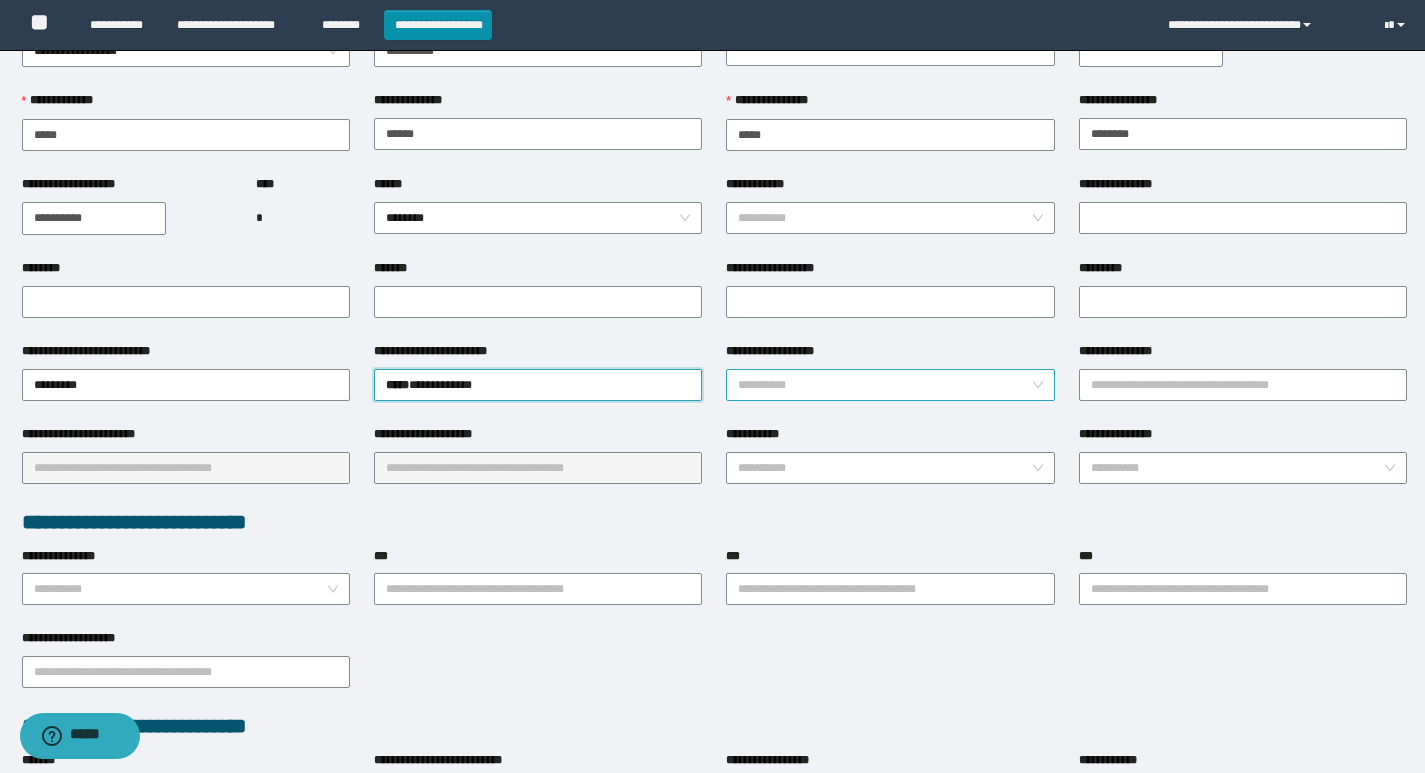 click on "**********" at bounding box center (884, 385) 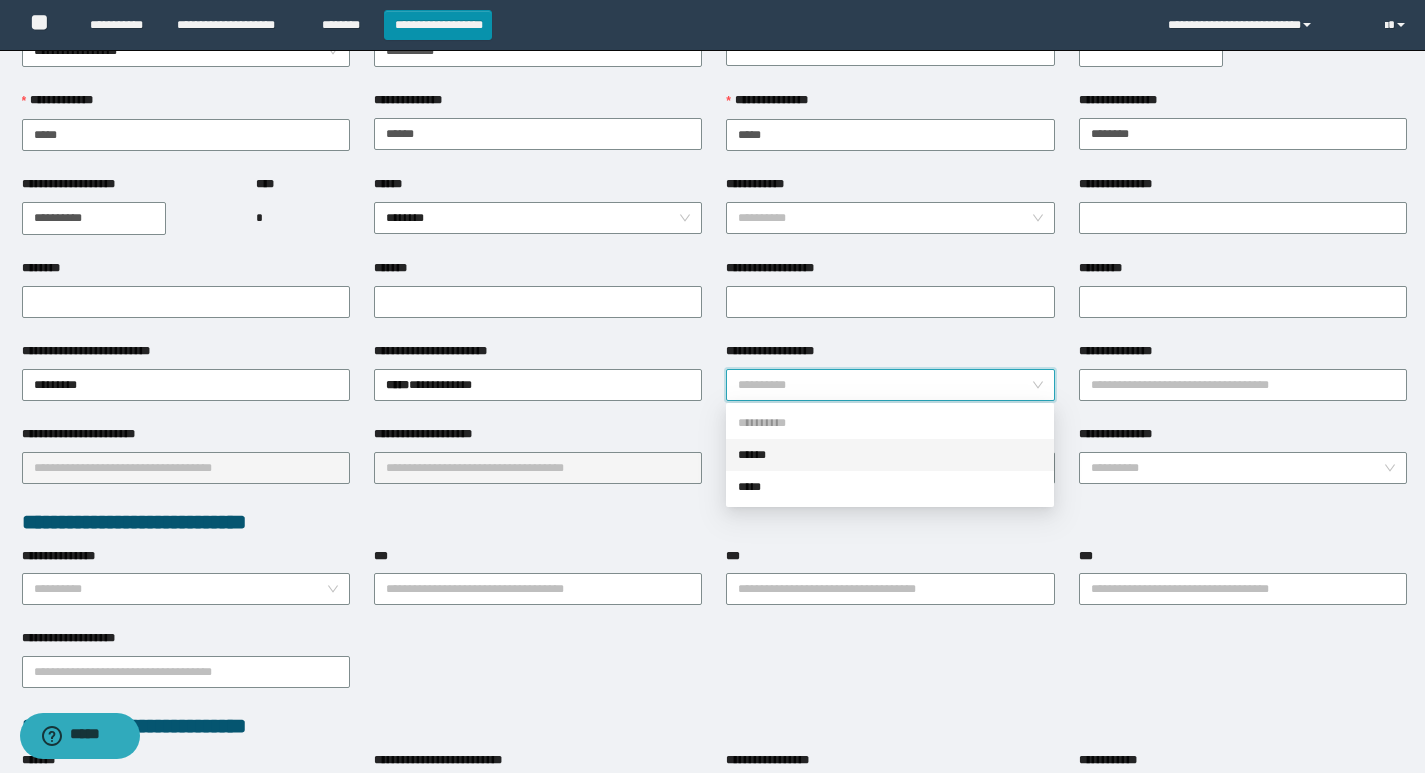 drag, startPoint x: 785, startPoint y: 456, endPoint x: 398, endPoint y: 478, distance: 387.62482 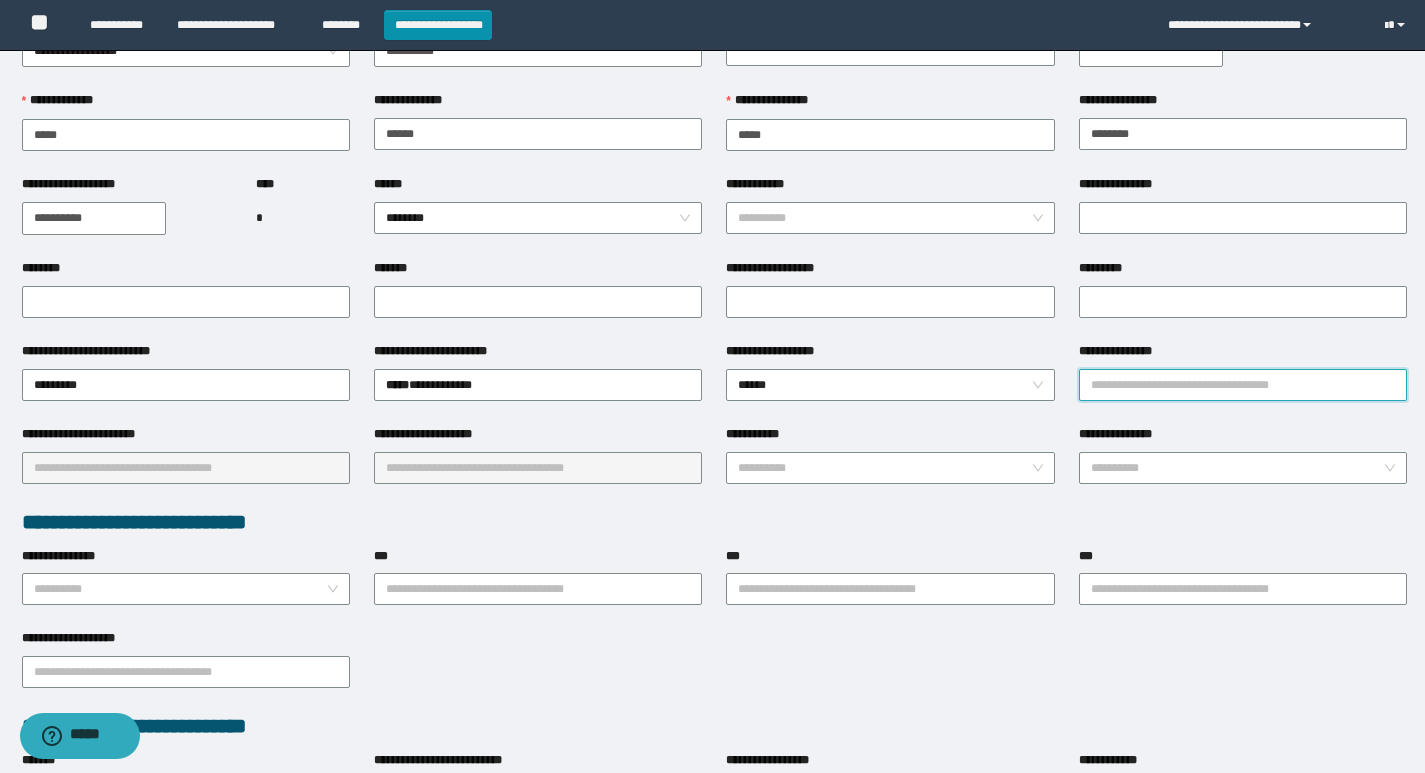 click on "**********" at bounding box center (1243, 385) 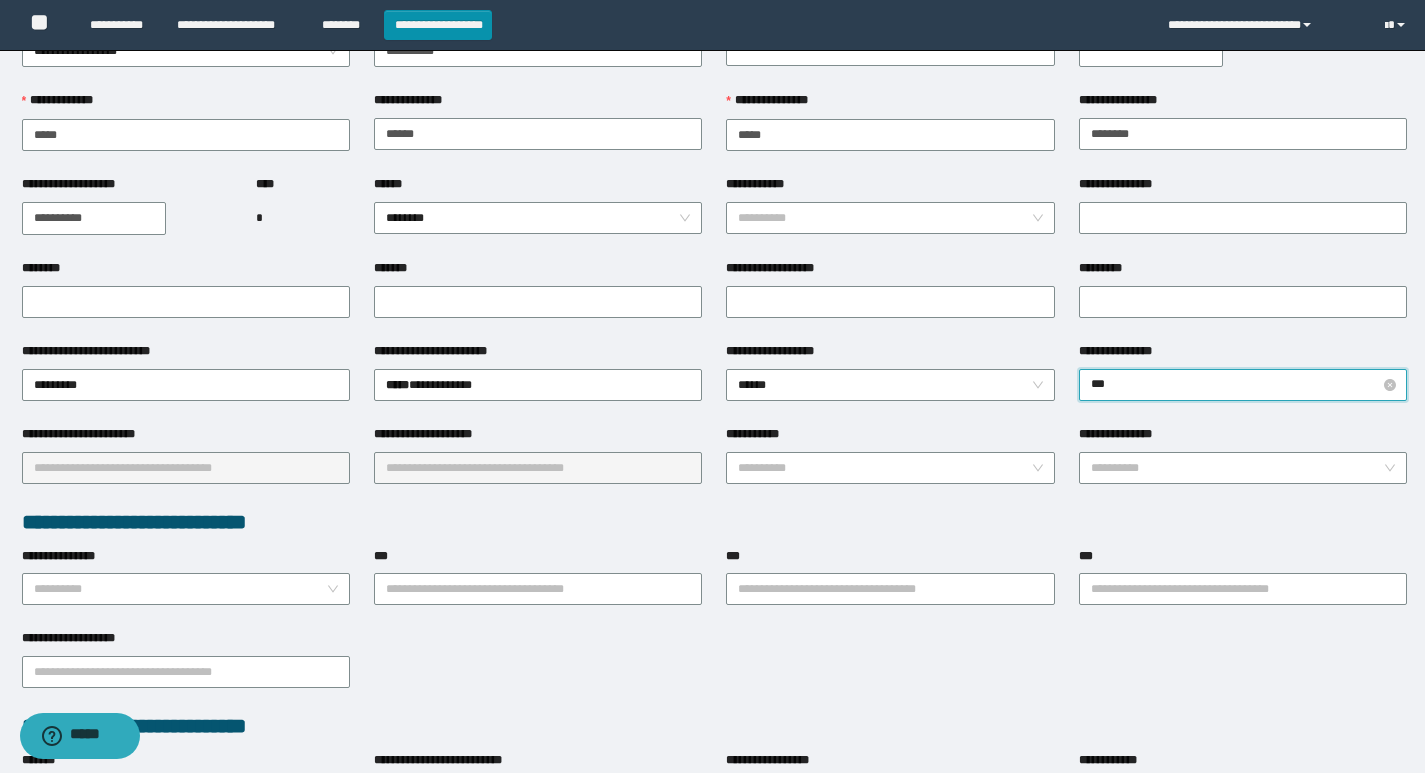 type on "****" 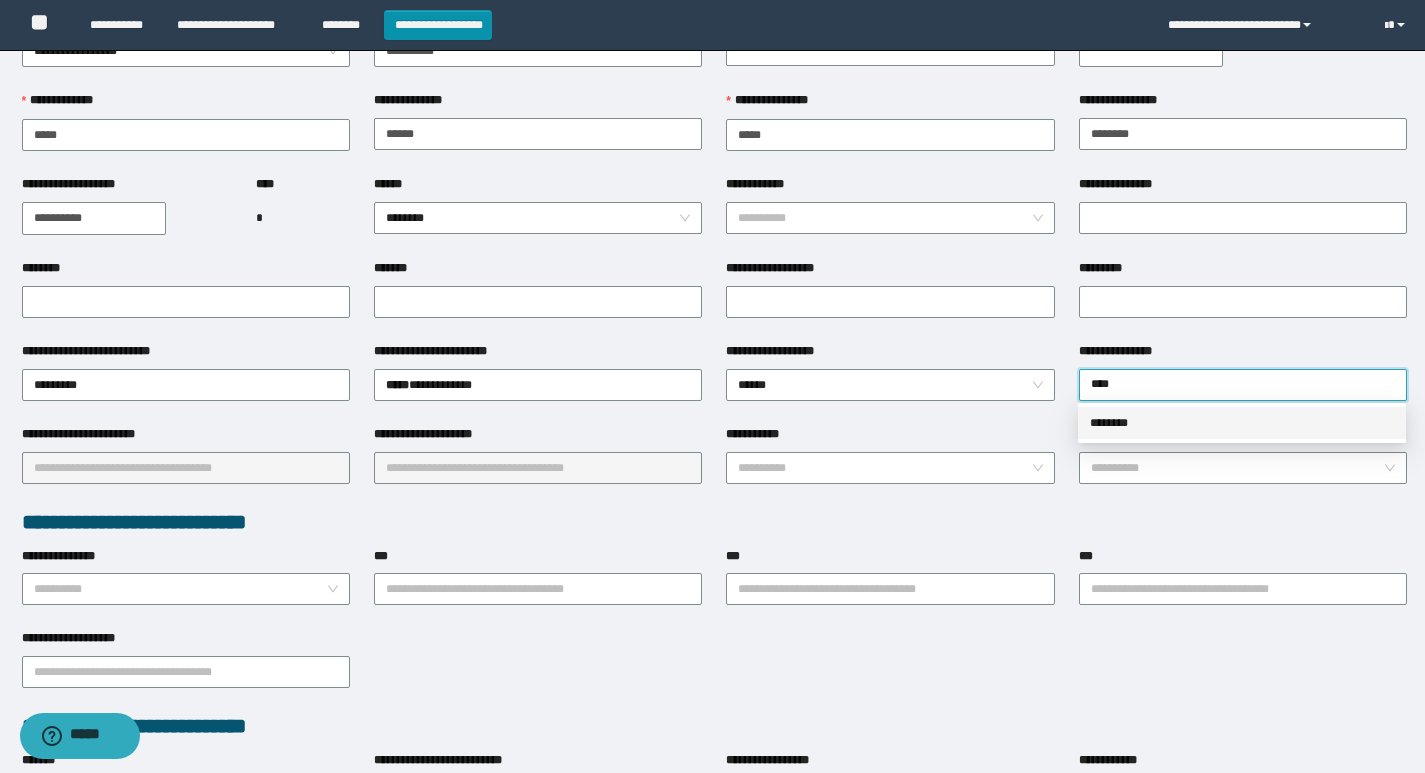 click on "********" at bounding box center [1242, 423] 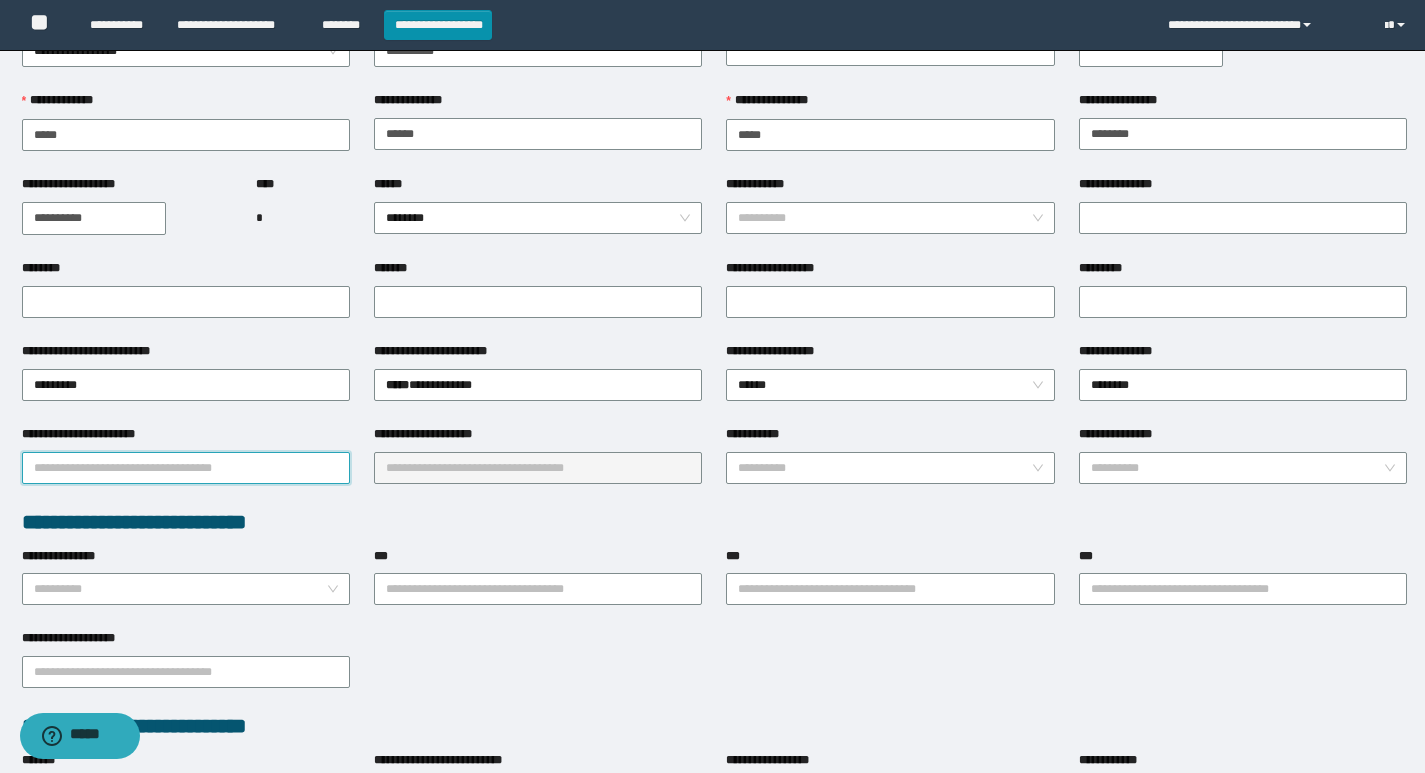 click on "**********" at bounding box center (186, 468) 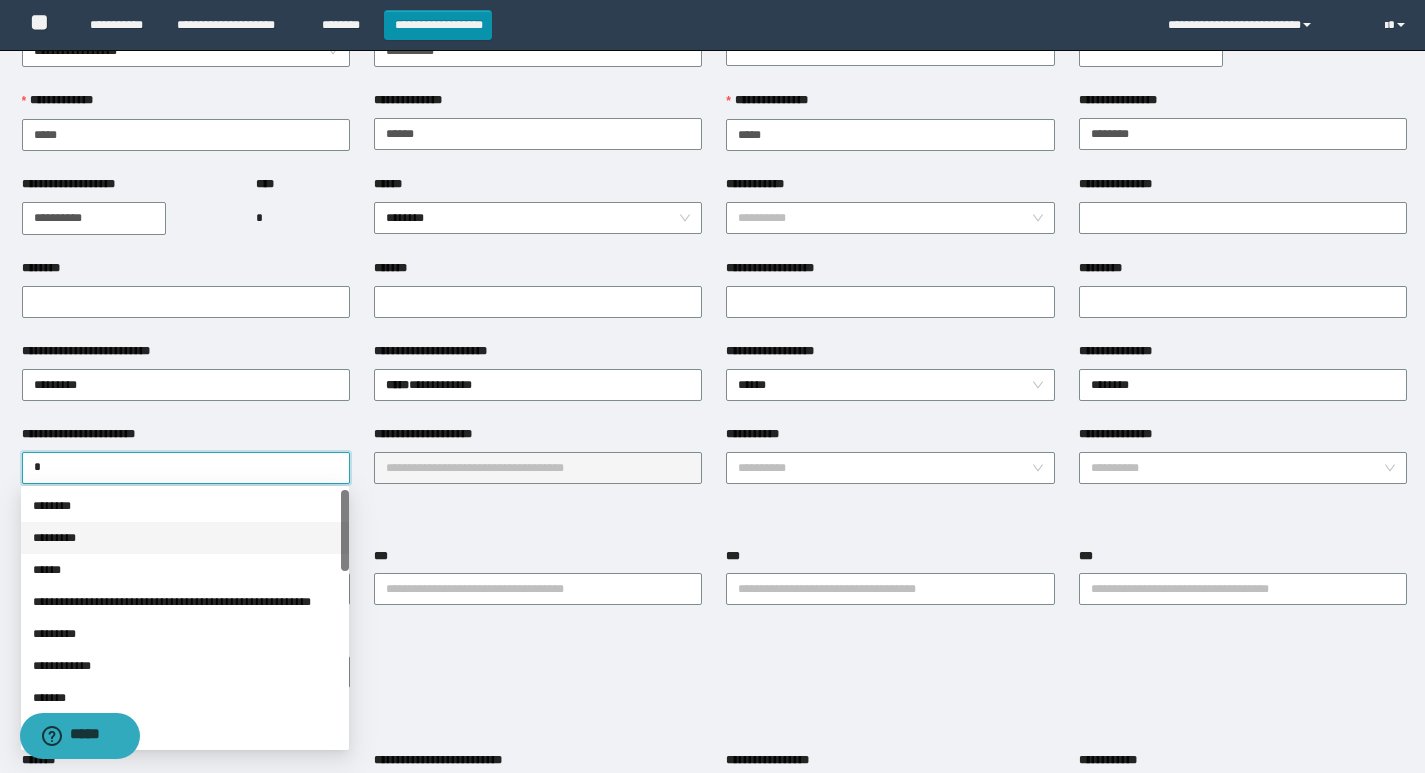 click on "*********" at bounding box center (185, 538) 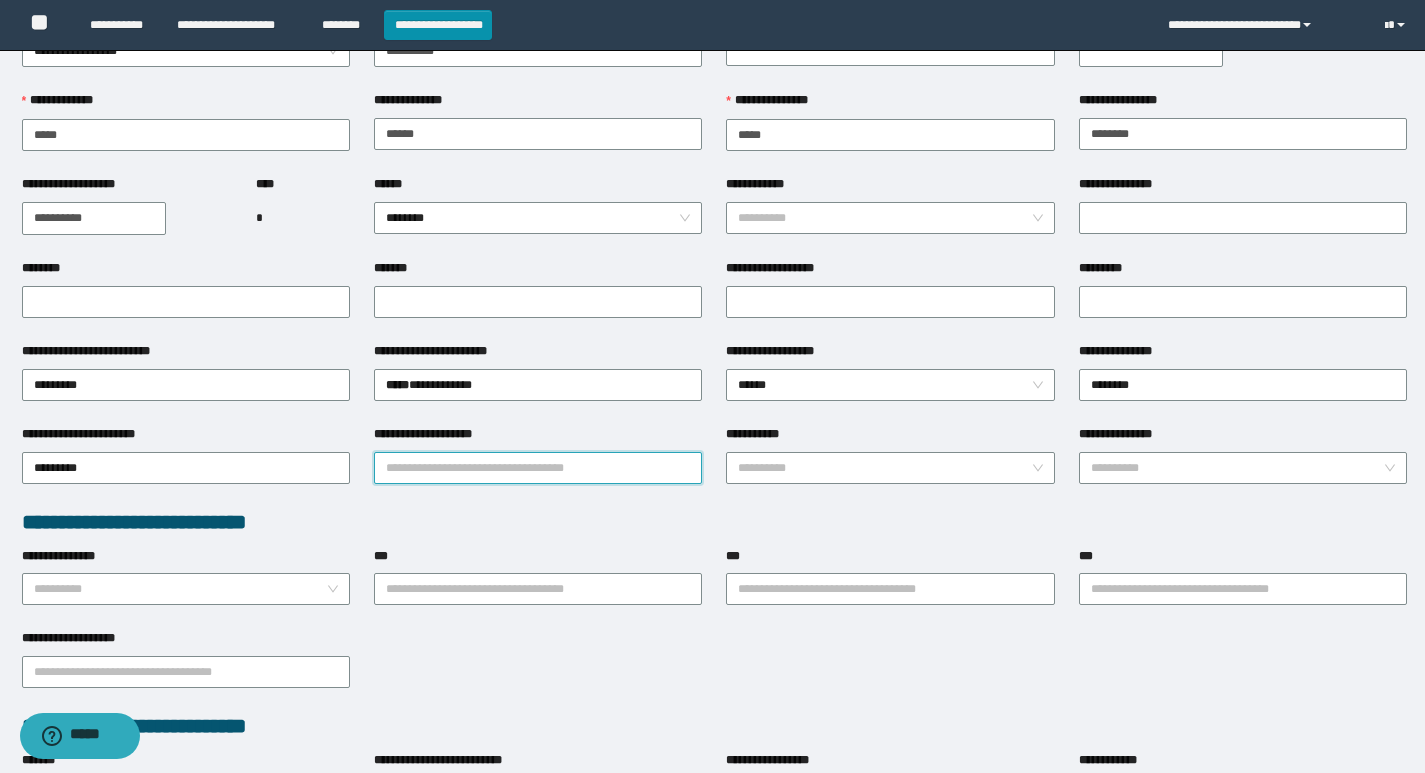 click on "**********" at bounding box center [538, 468] 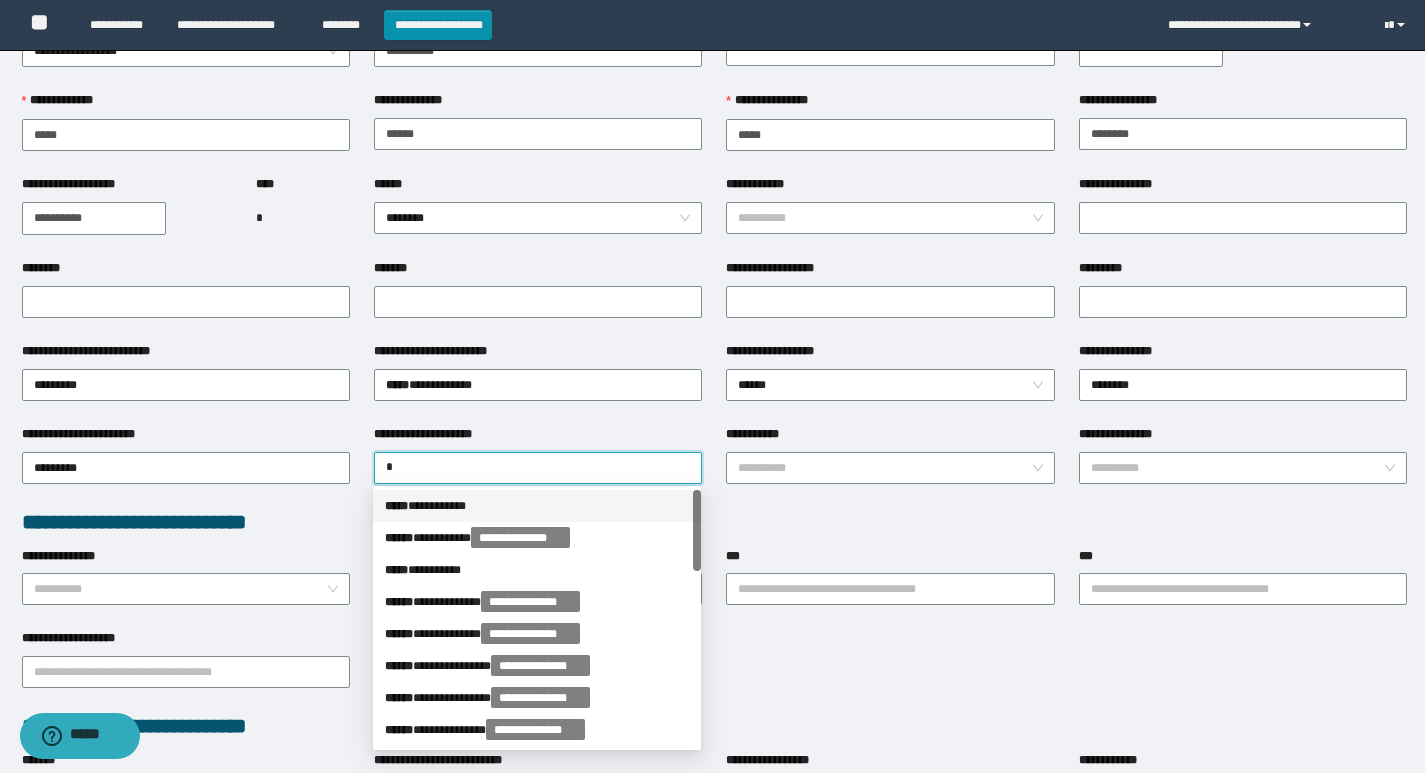 click on "***** * *********" at bounding box center [537, 506] 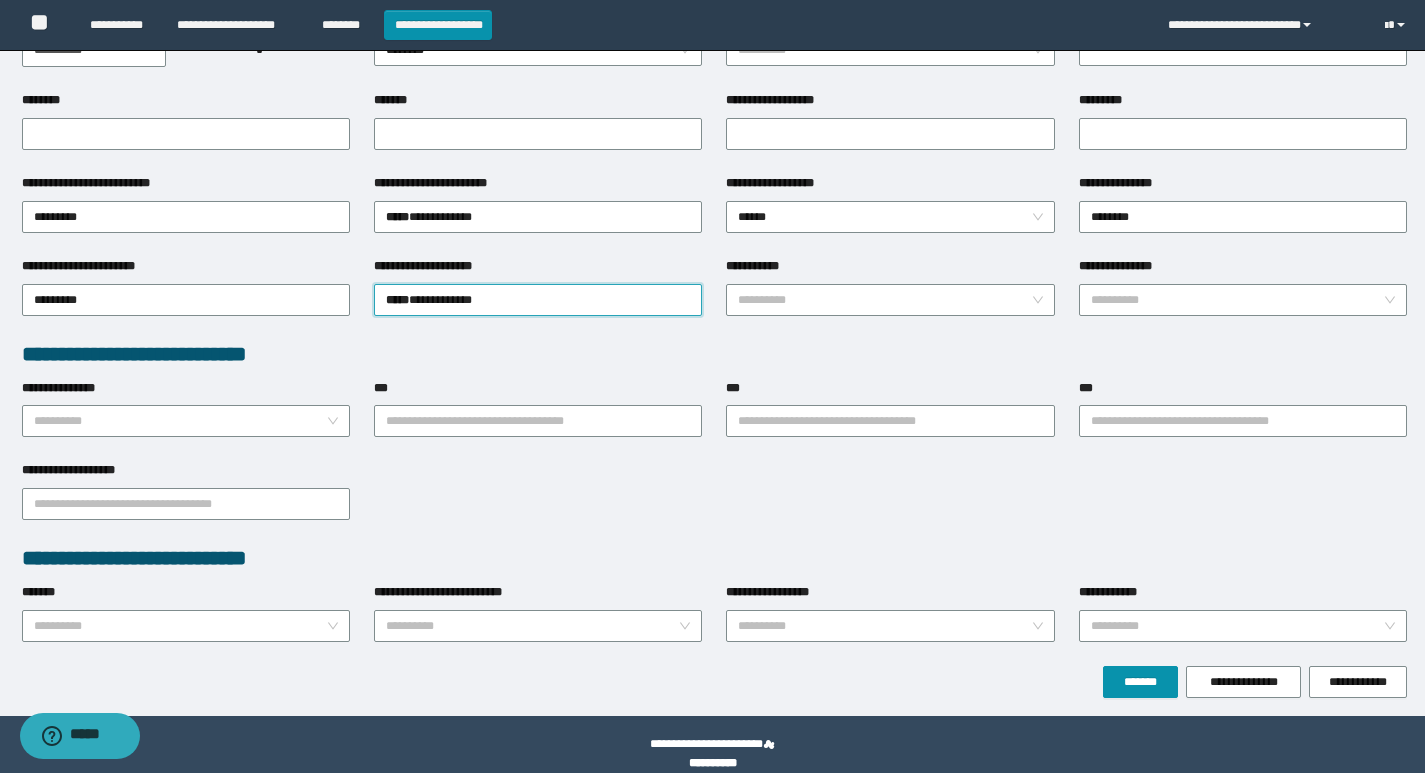 scroll, scrollTop: 288, scrollLeft: 0, axis: vertical 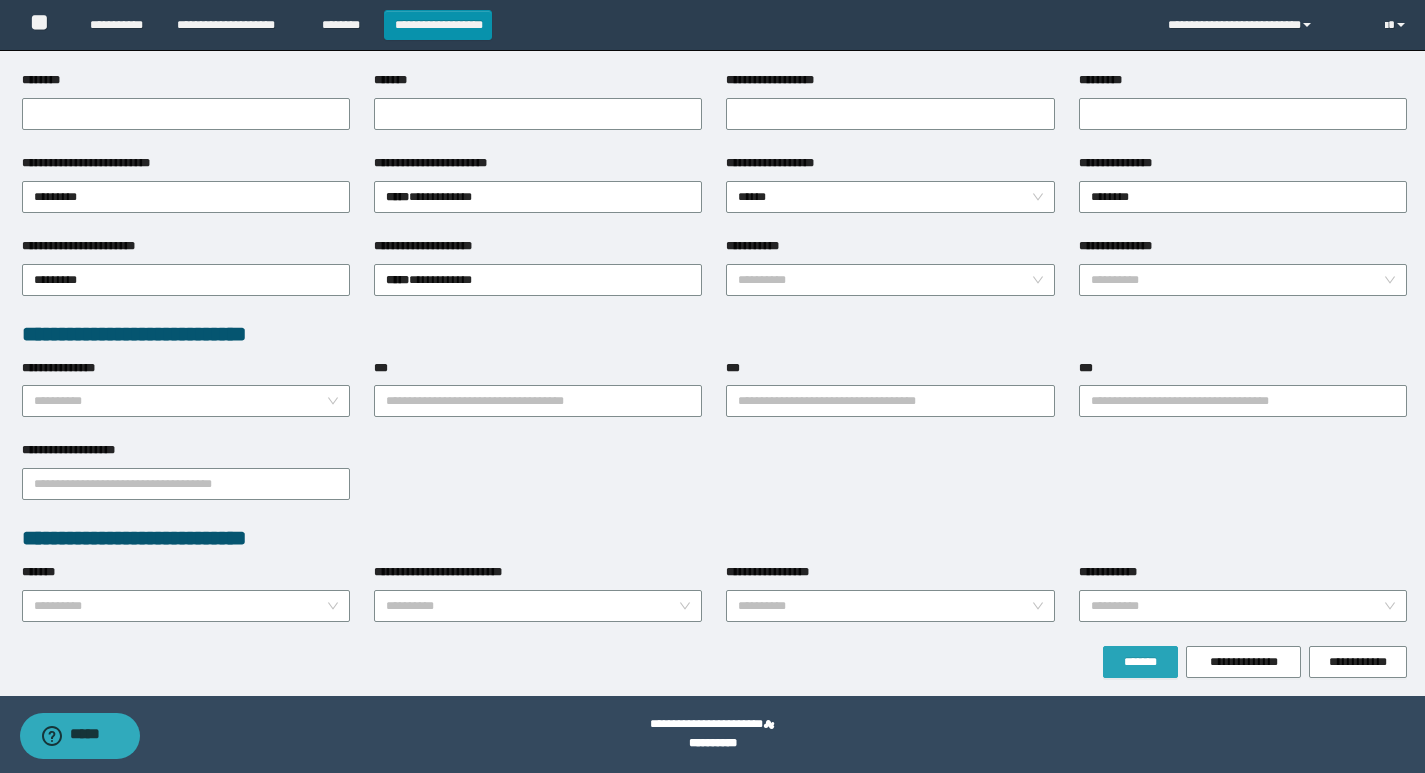 click on "*******" at bounding box center (1140, 662) 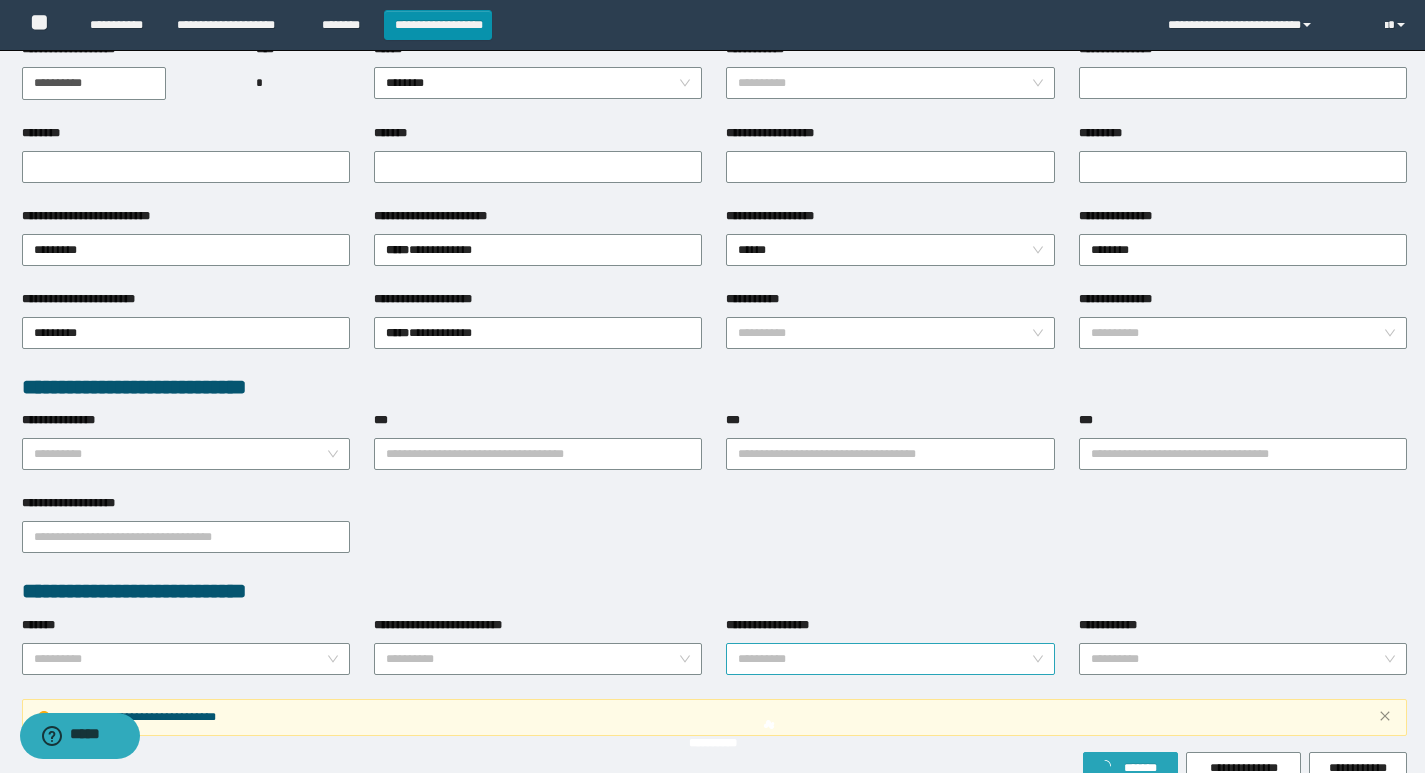 scroll, scrollTop: 341, scrollLeft: 0, axis: vertical 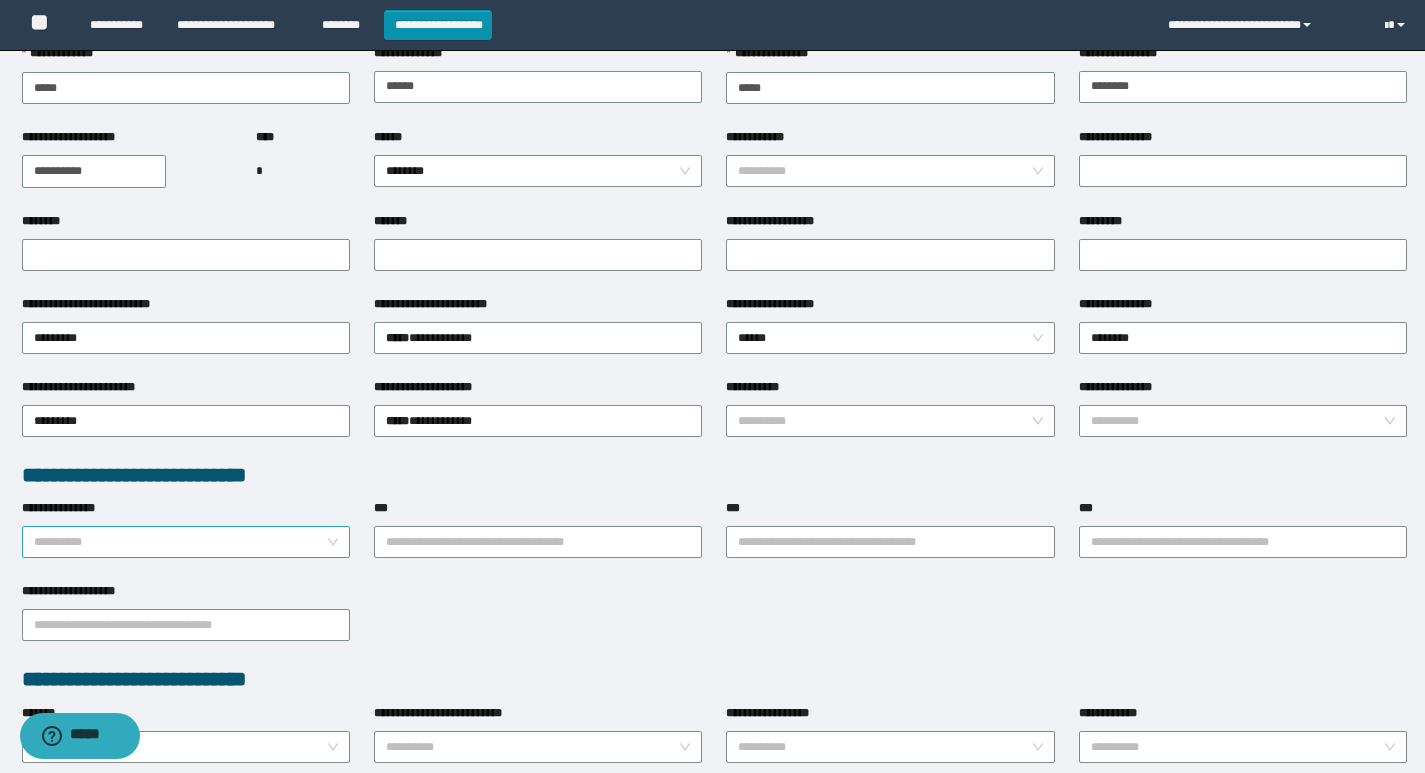 drag, startPoint x: 193, startPoint y: 513, endPoint x: 171, endPoint y: 529, distance: 27.202942 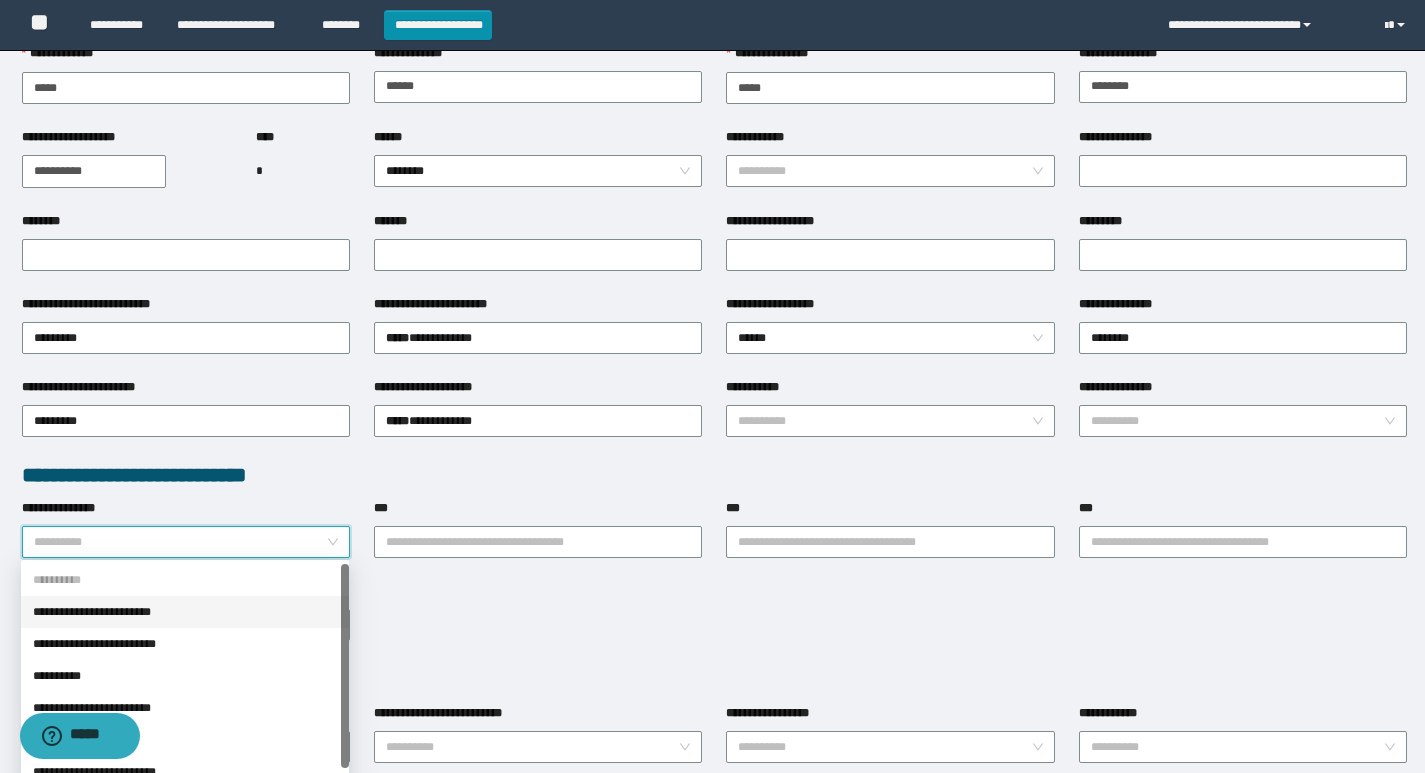 click on "**********" at bounding box center (185, 612) 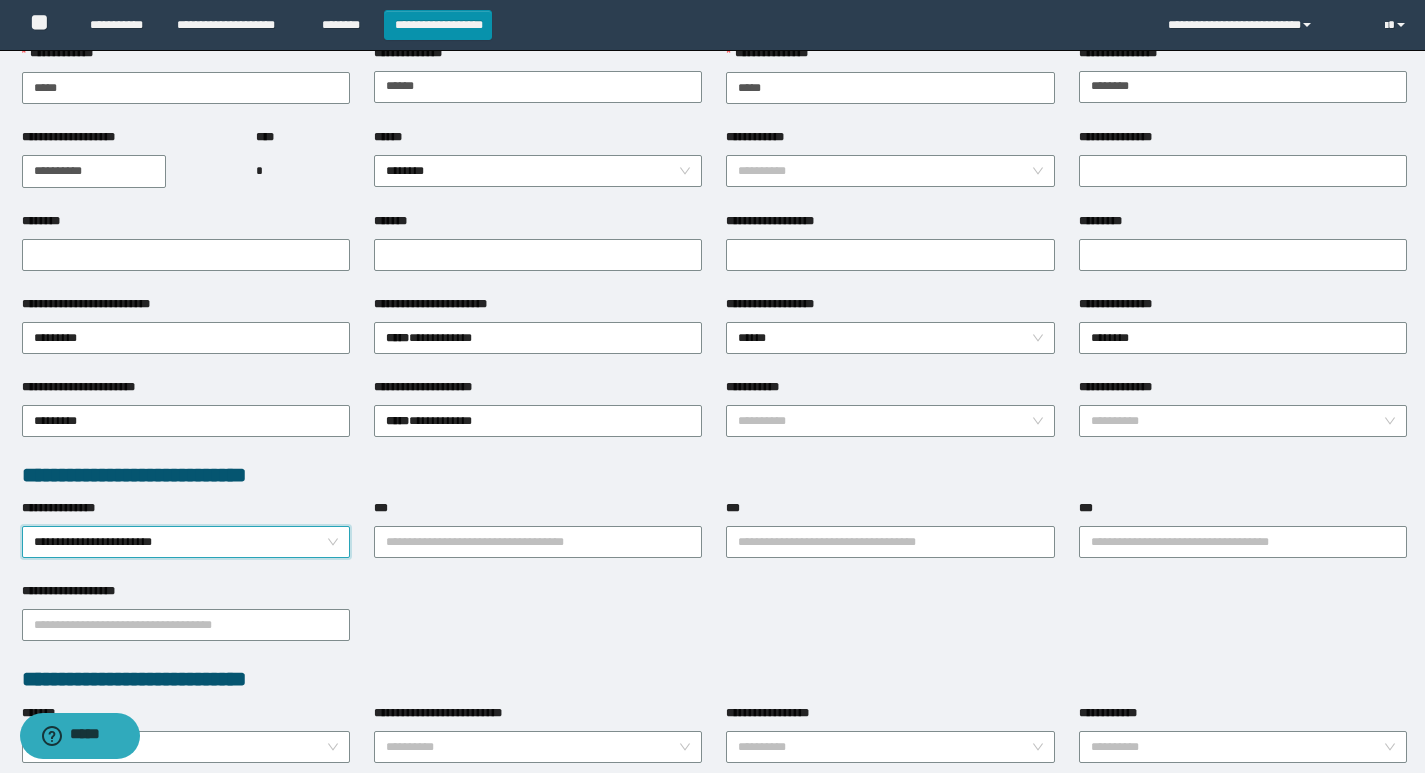 click on "**********" at bounding box center (186, 542) 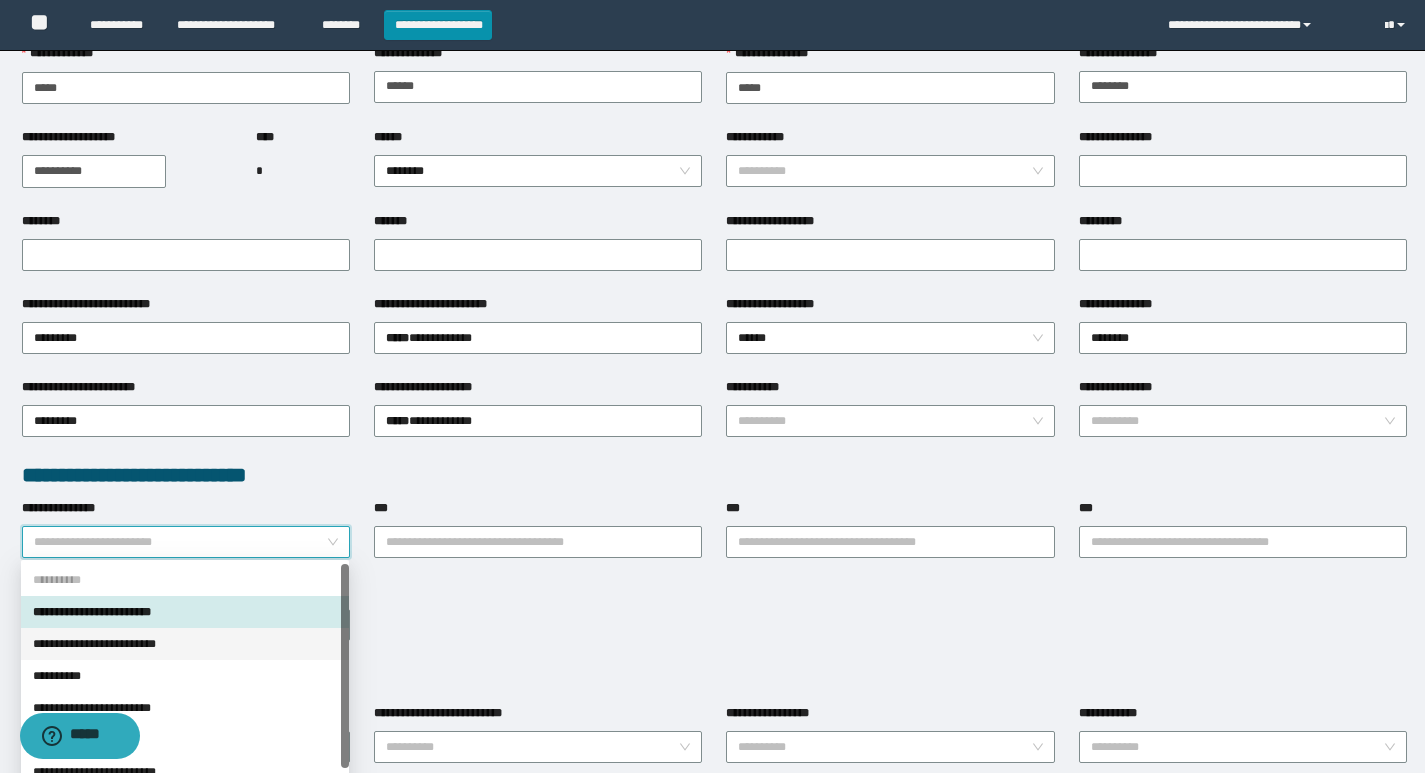 click on "**********" at bounding box center (185, 644) 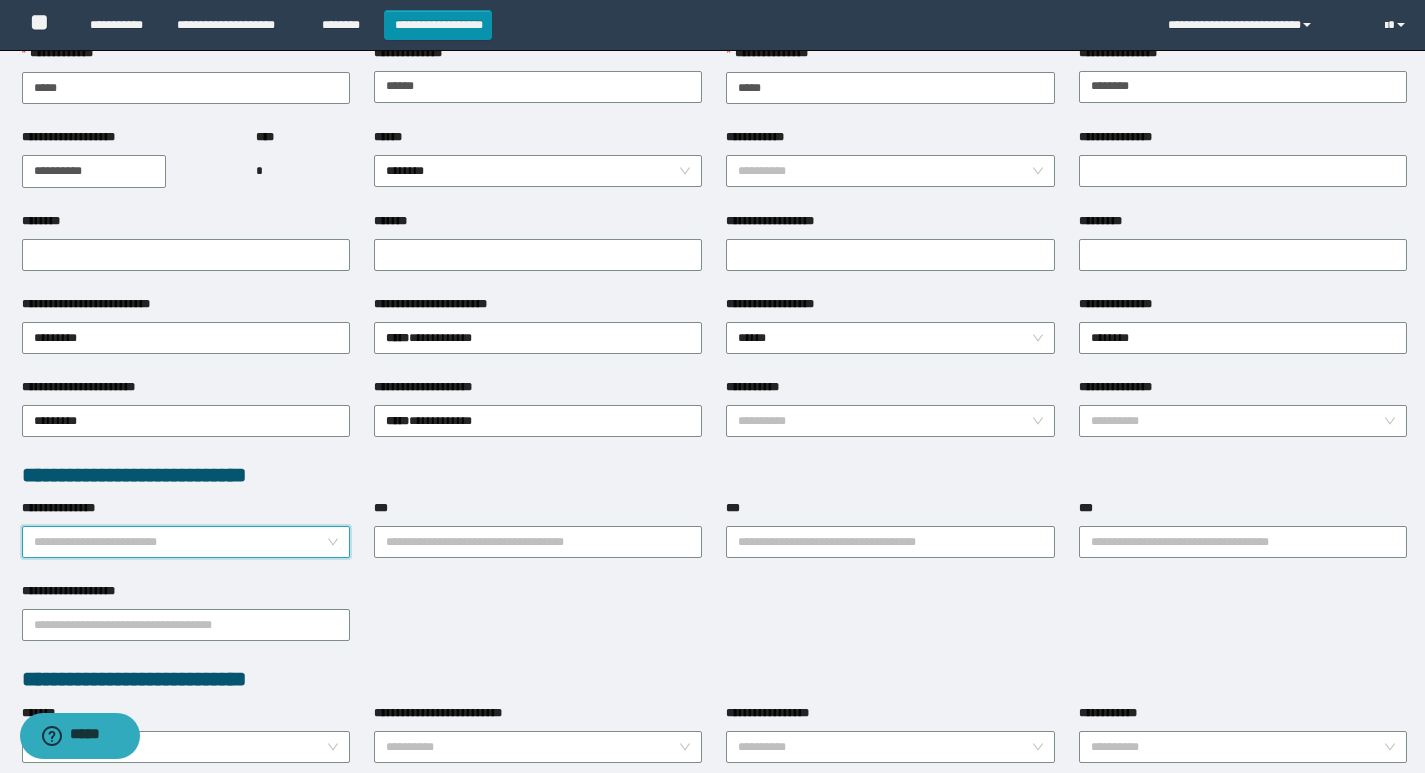 click on "**********" at bounding box center [186, 542] 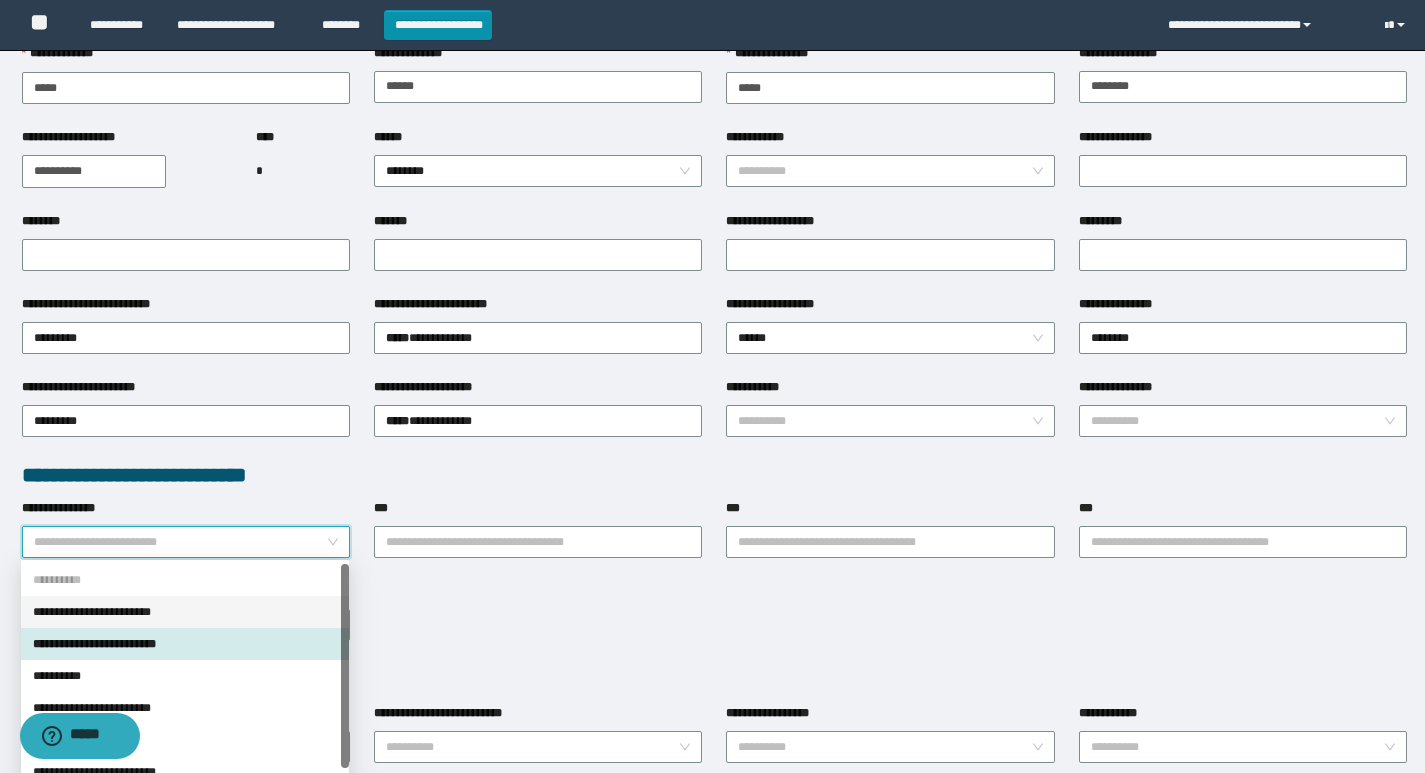 click on "**********" at bounding box center [185, 612] 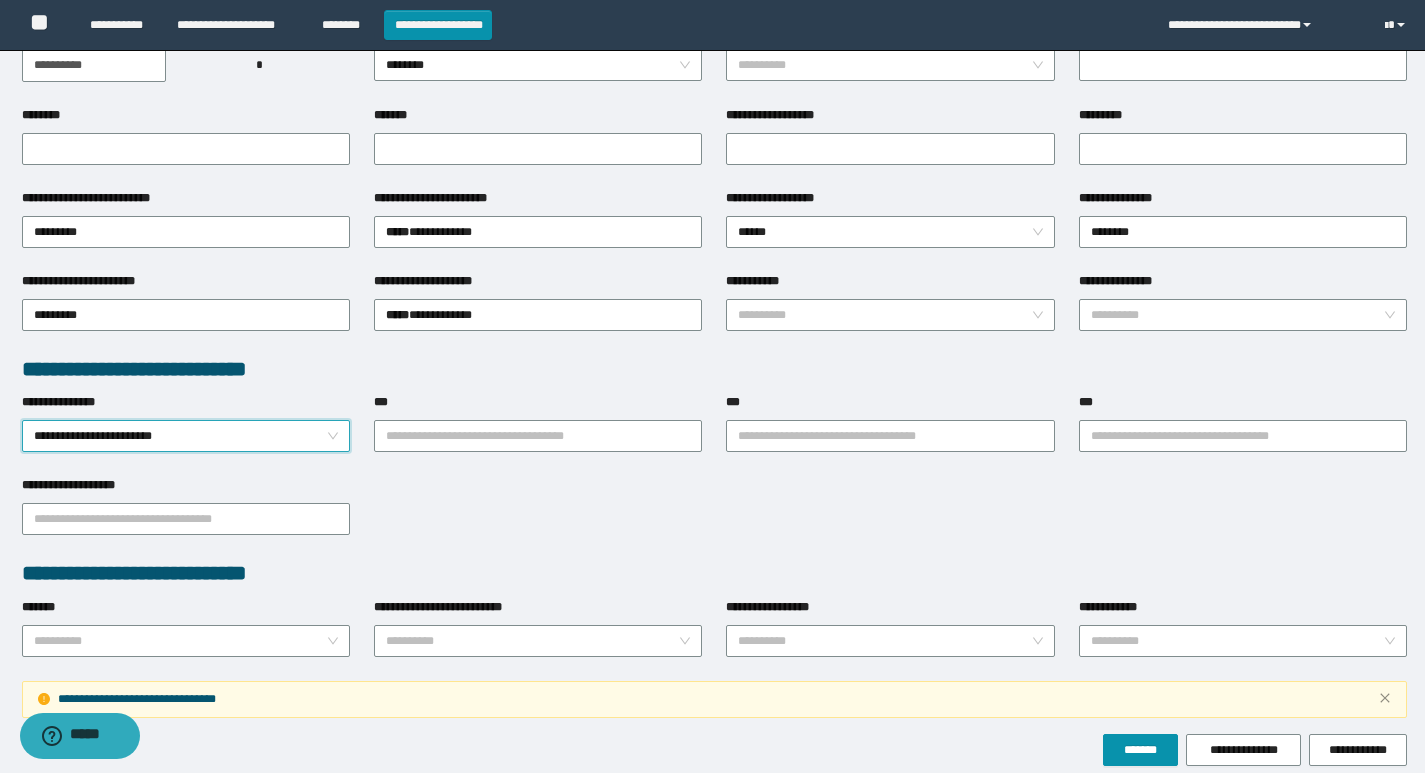 scroll, scrollTop: 393, scrollLeft: 0, axis: vertical 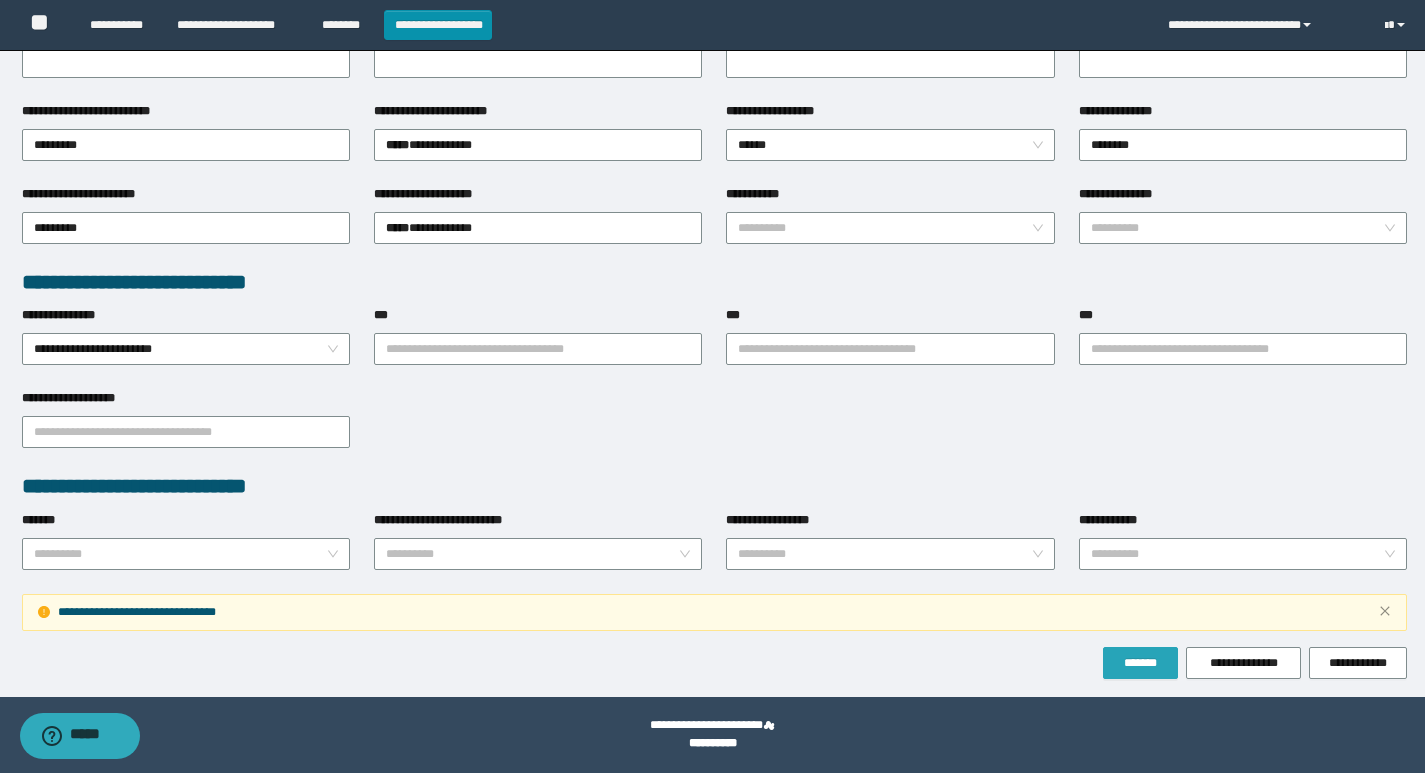 click on "*******" at bounding box center (1140, 663) 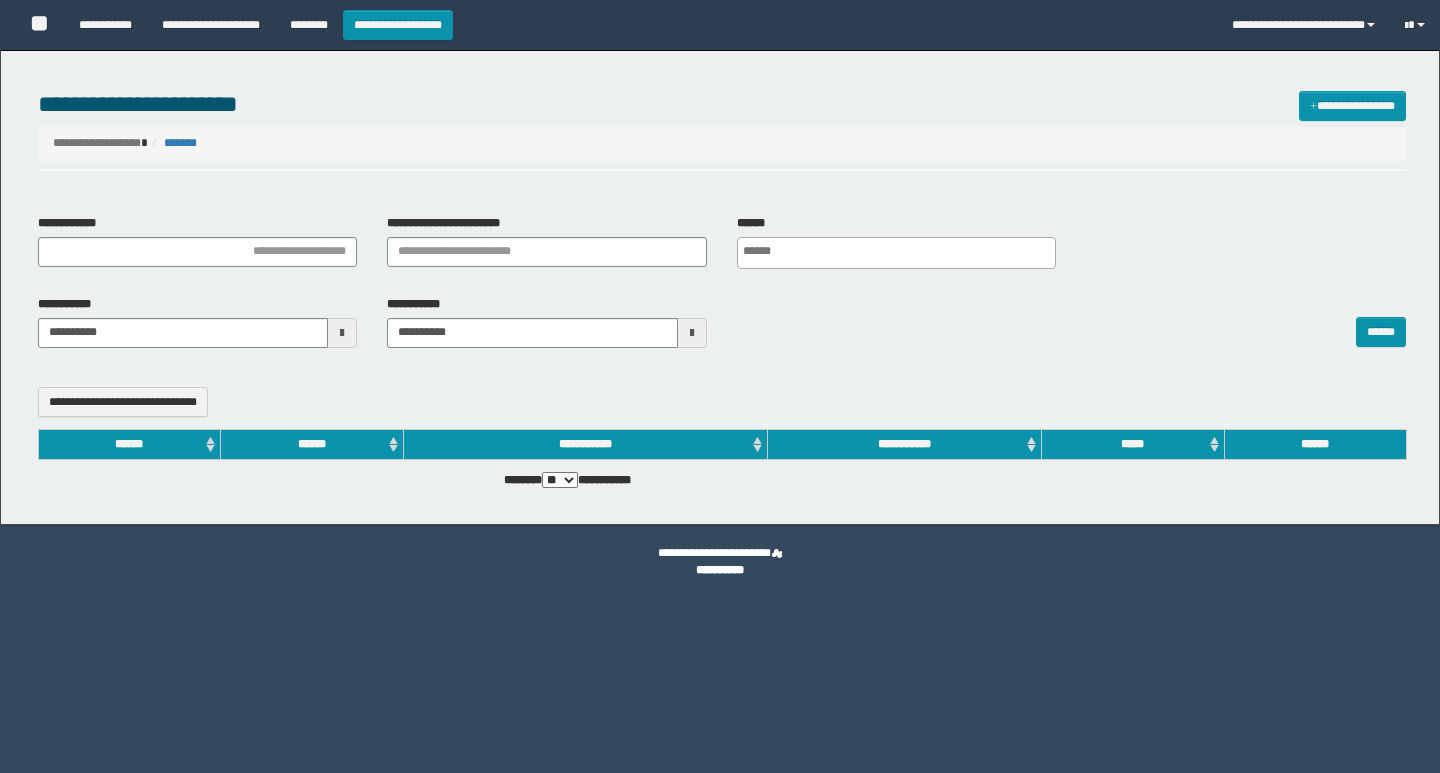 select 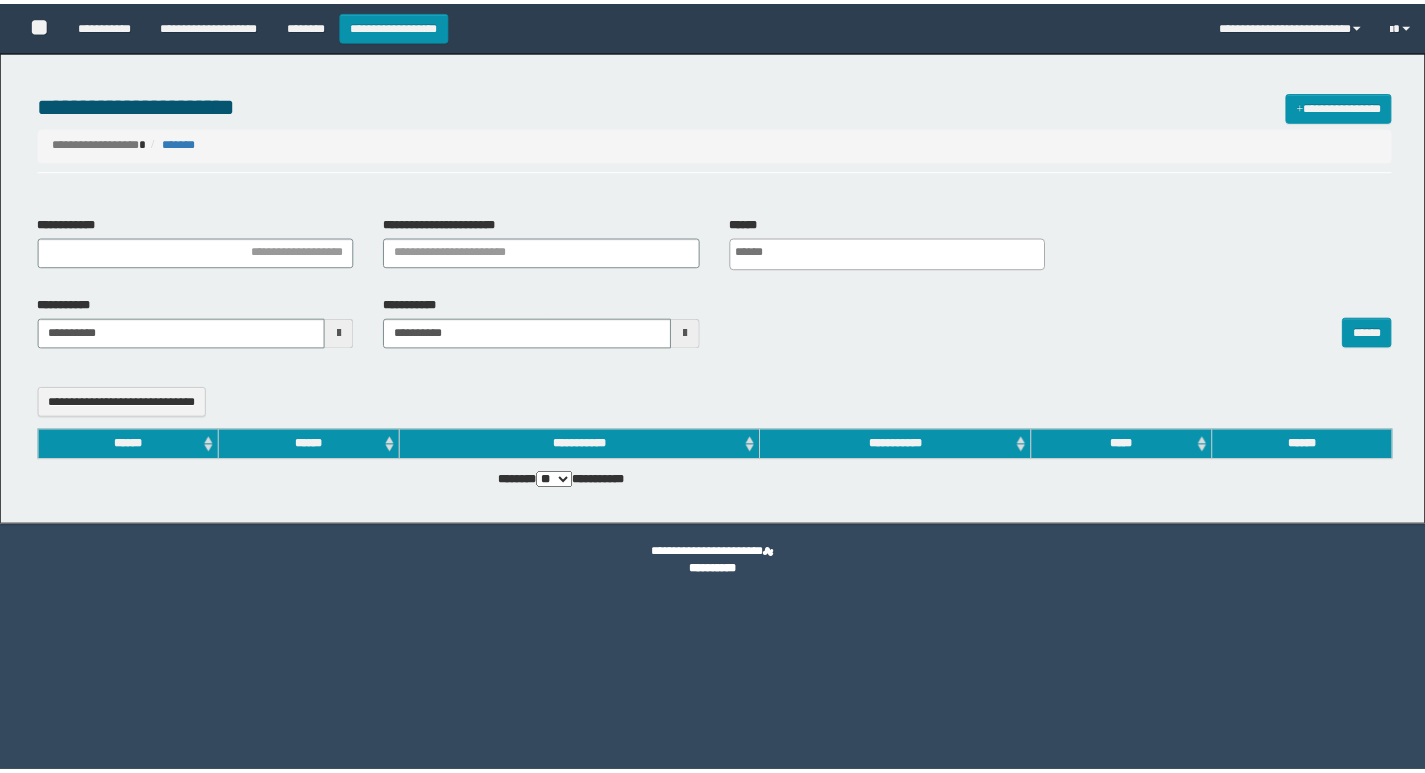 scroll, scrollTop: 0, scrollLeft: 0, axis: both 